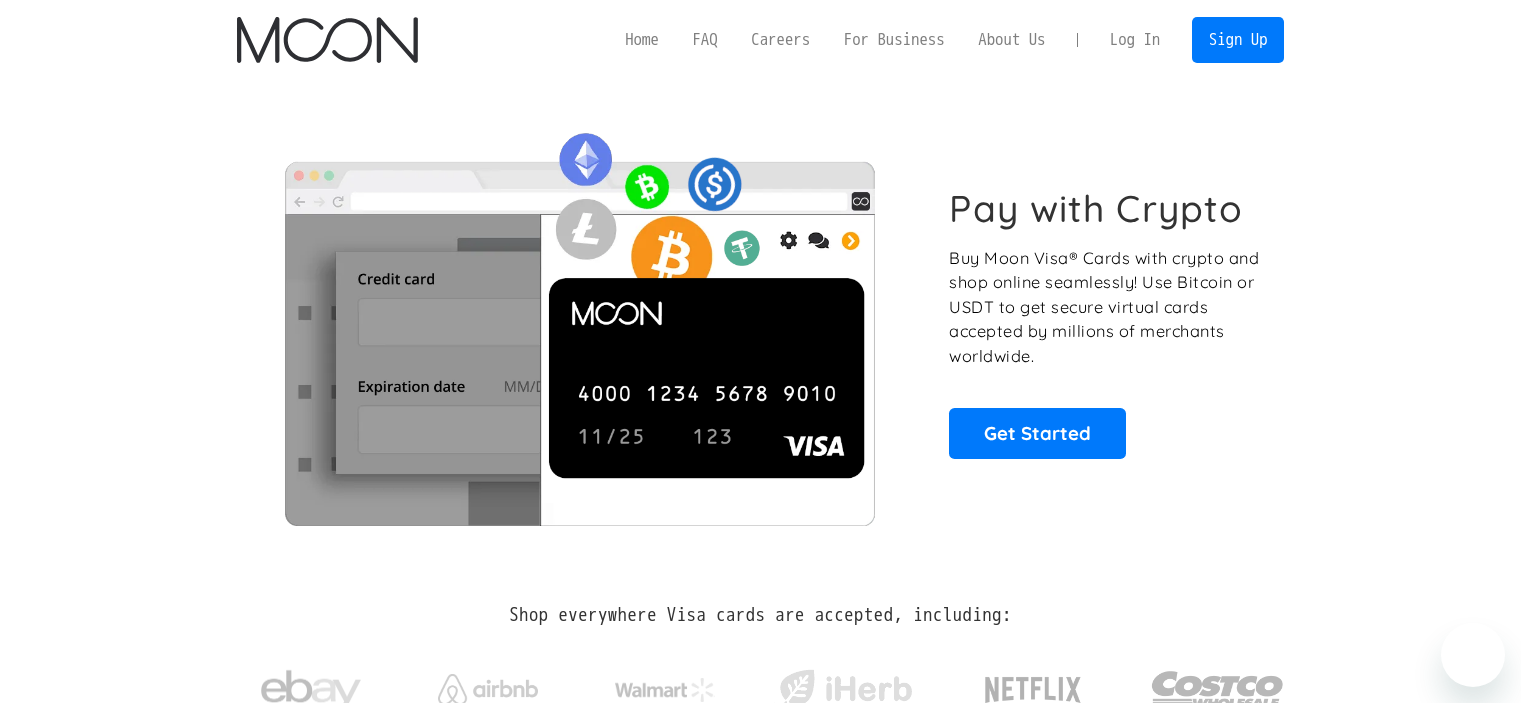 scroll, scrollTop: 0, scrollLeft: 0, axis: both 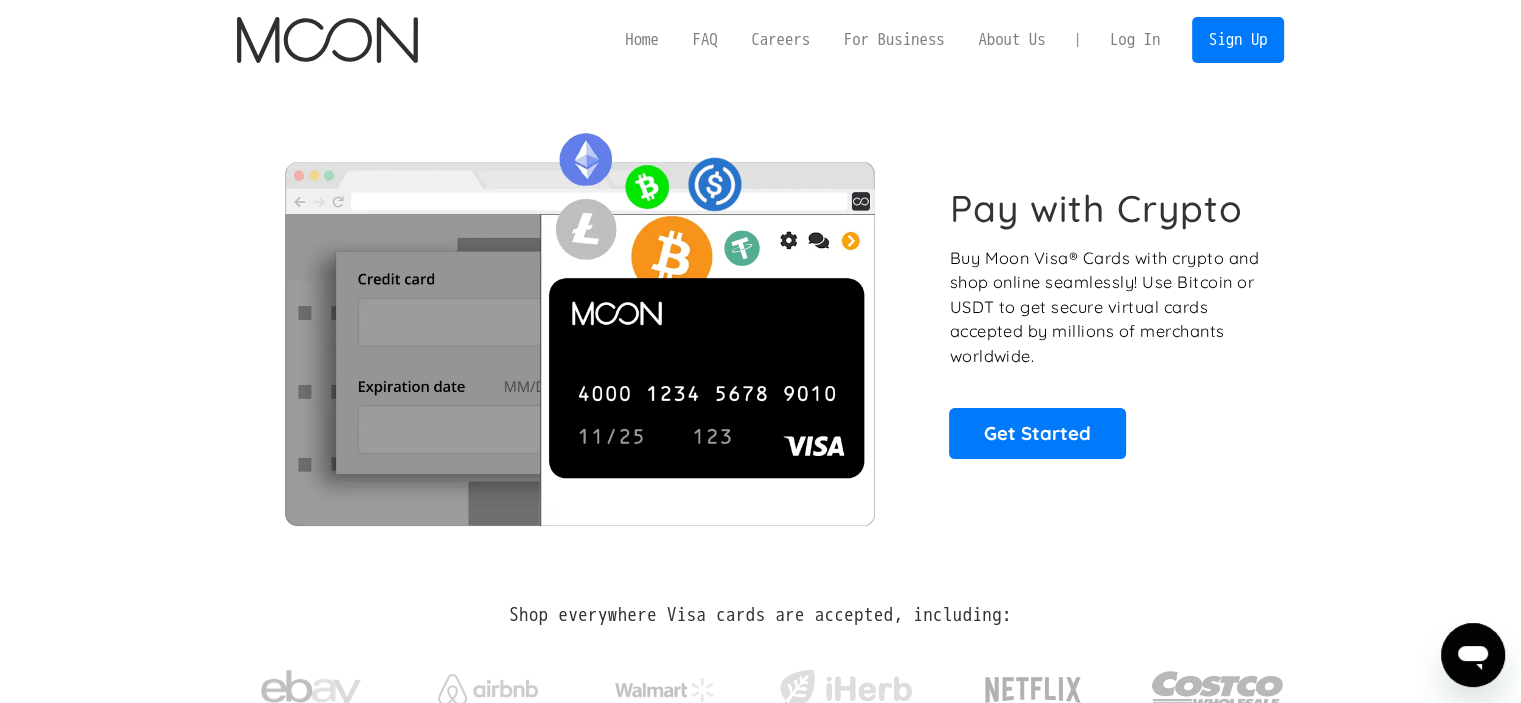 click on "Log In" at bounding box center [1135, 40] 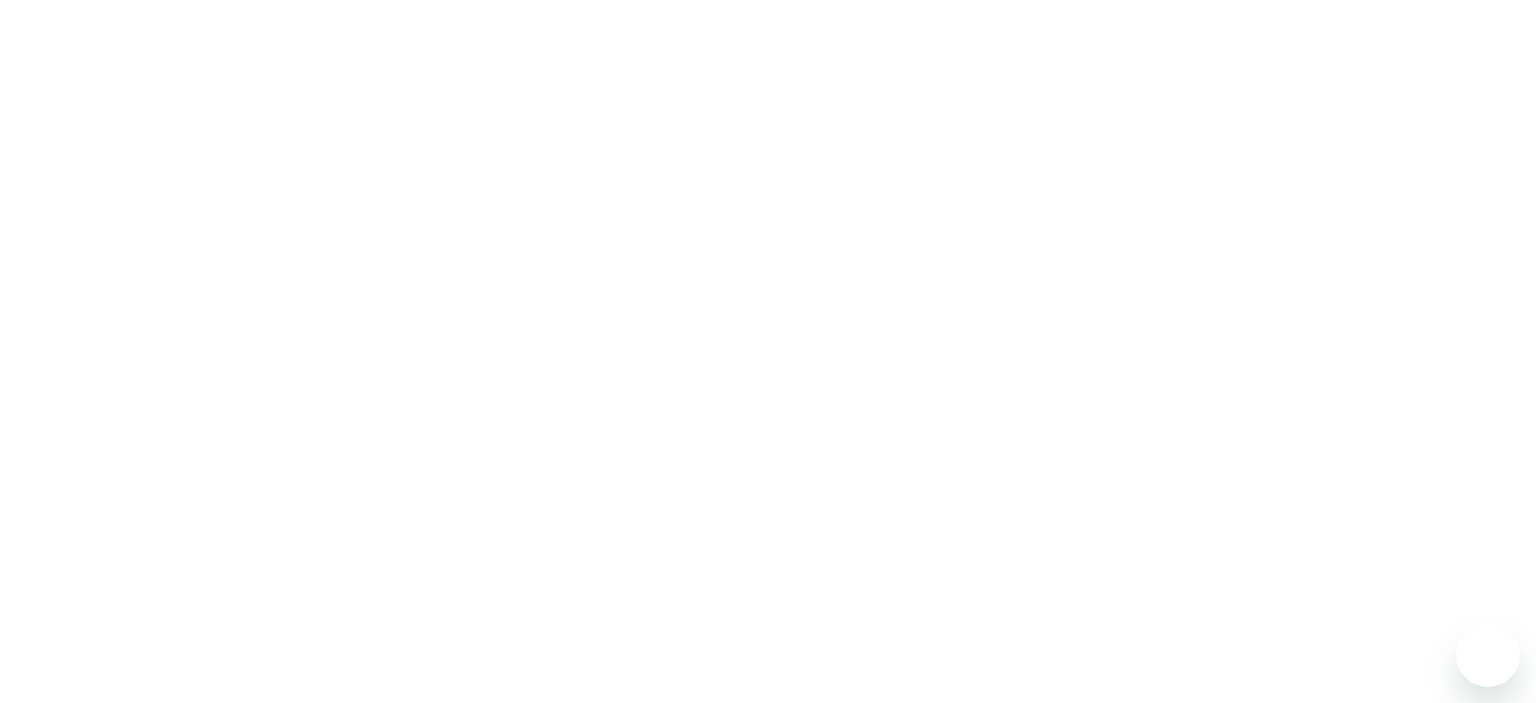 scroll, scrollTop: 0, scrollLeft: 0, axis: both 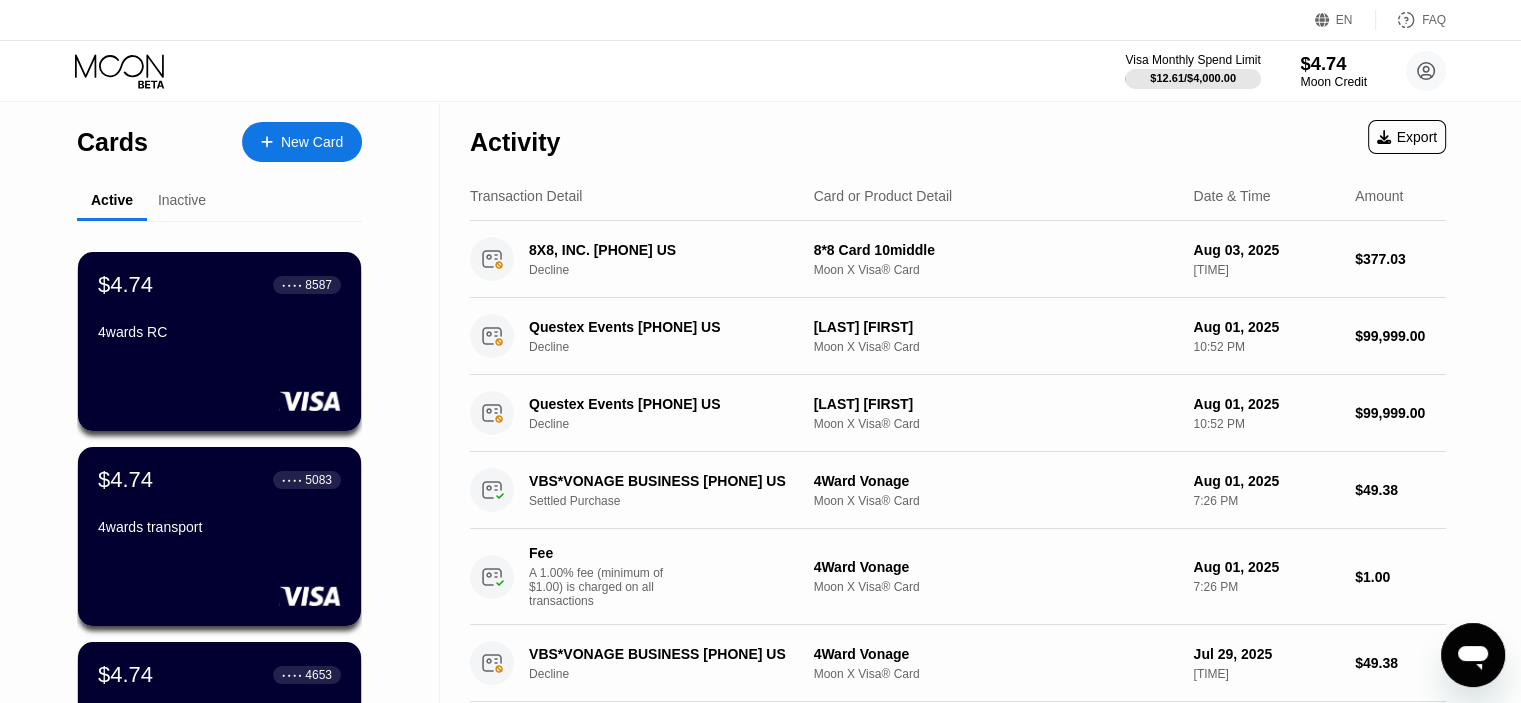 click on "Moon Credit" at bounding box center (1333, 82) 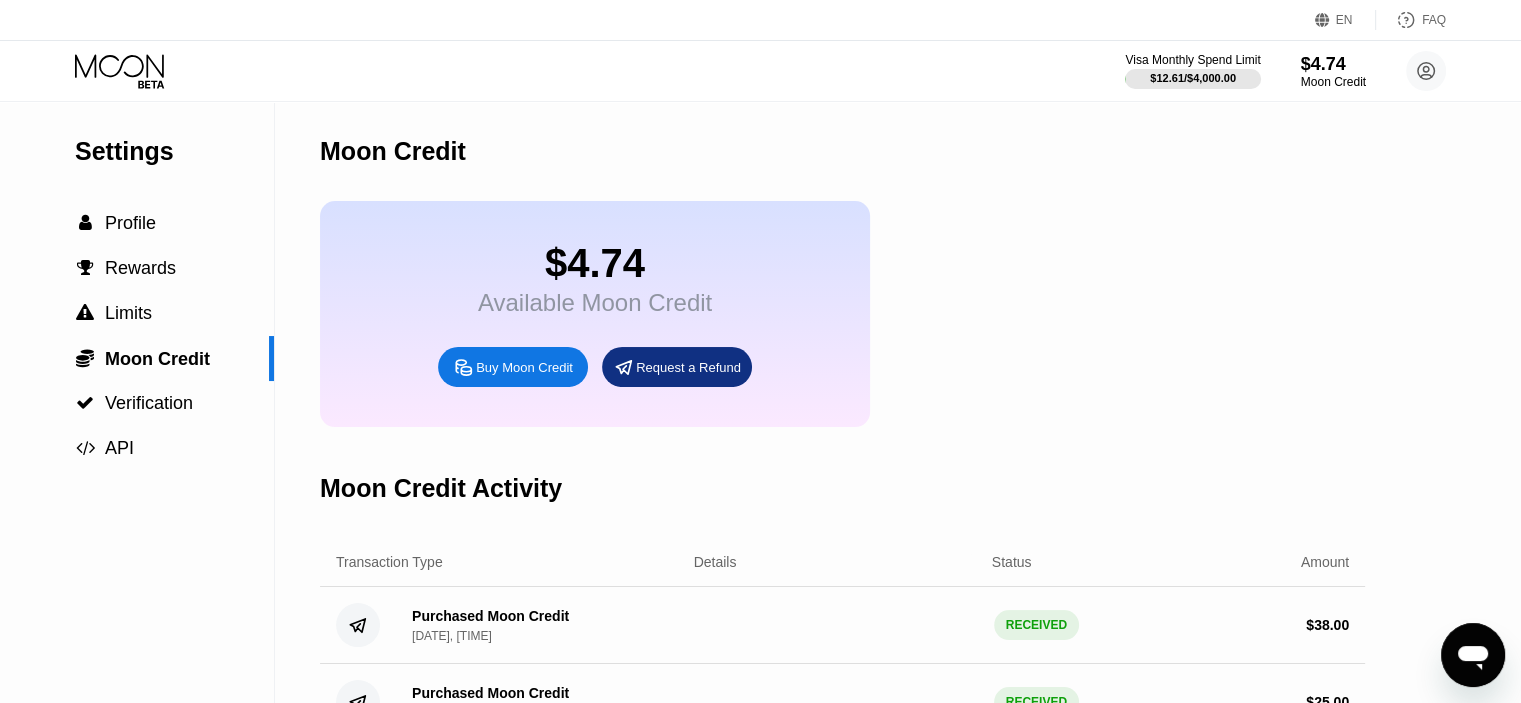 click on "Buy Moon Credit" at bounding box center (524, 367) 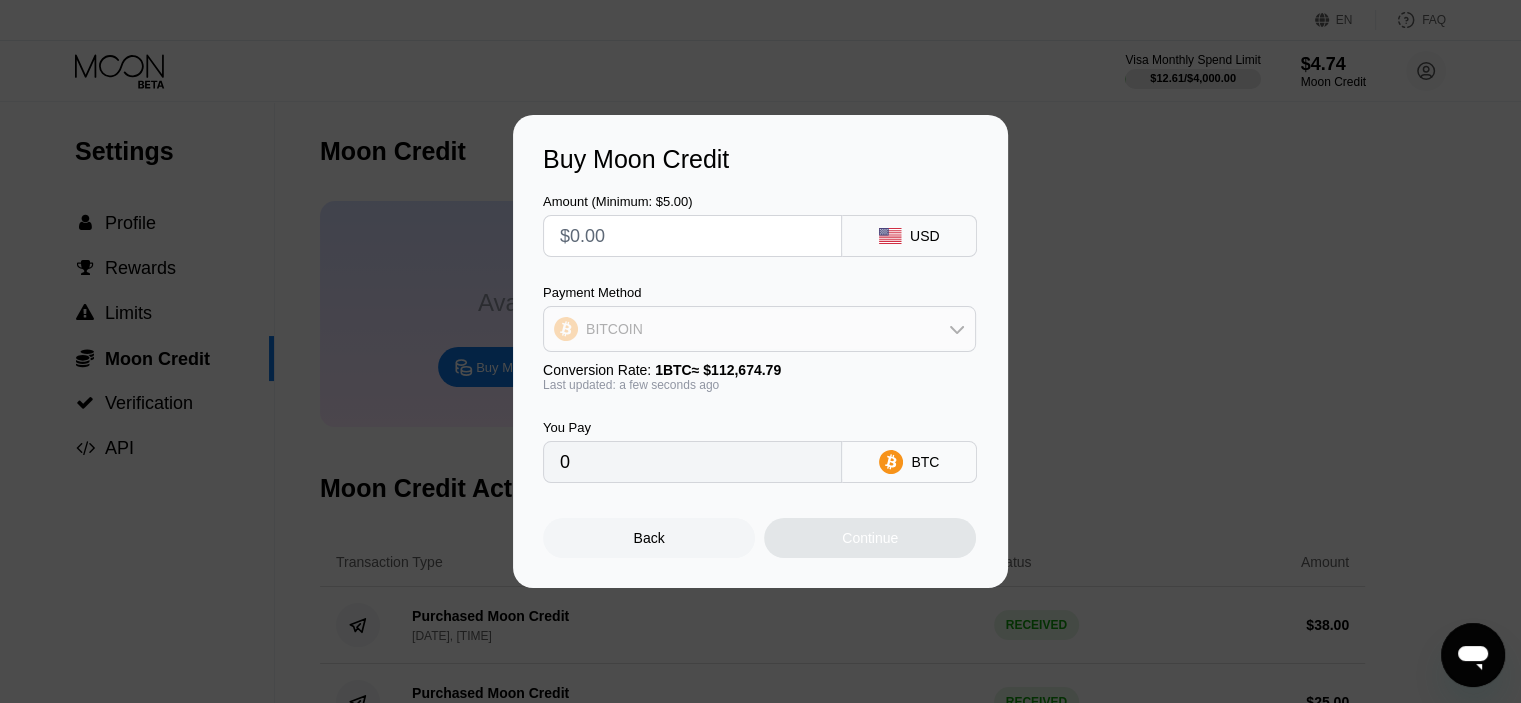 click on "BITCOIN" at bounding box center (759, 329) 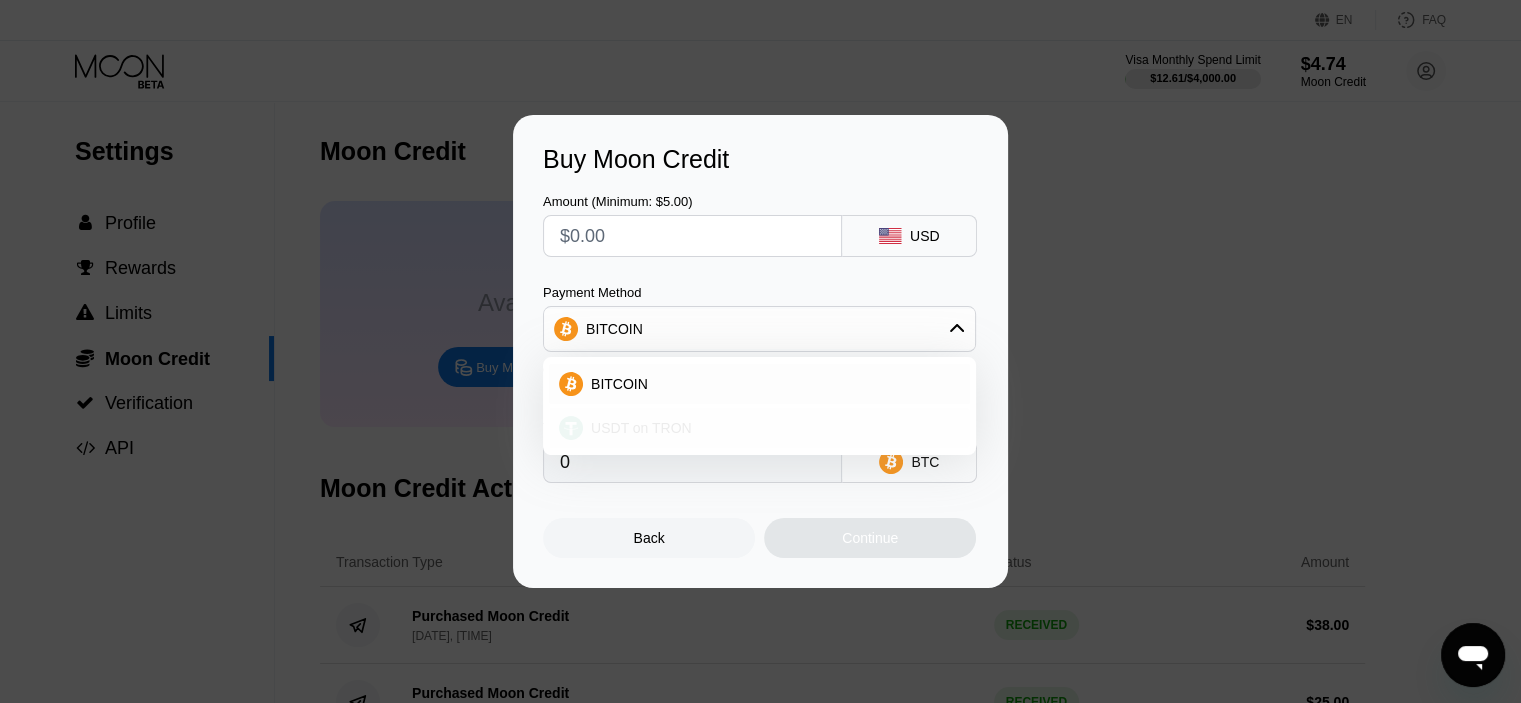 click on "USDT on TRON" at bounding box center (759, 428) 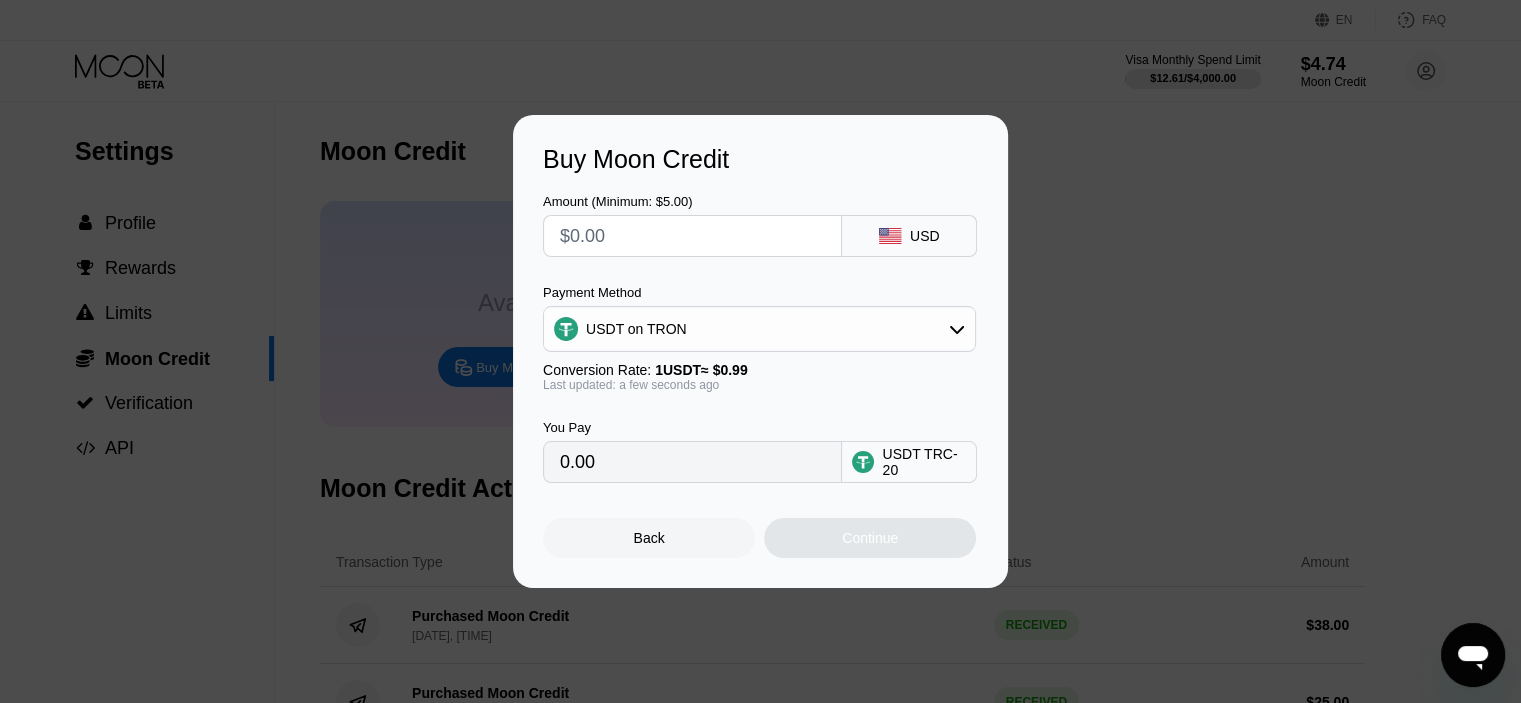 click at bounding box center [692, 236] 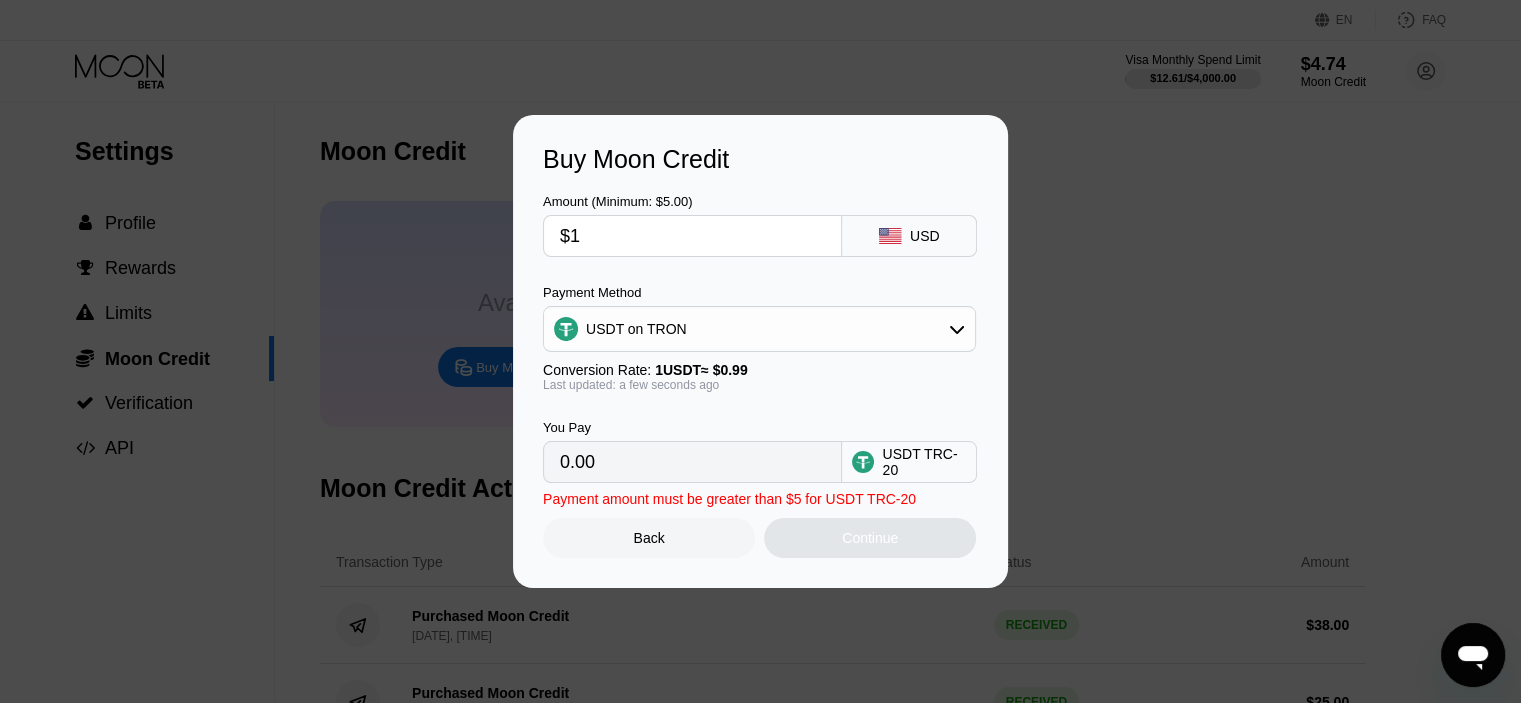 type on "1.01" 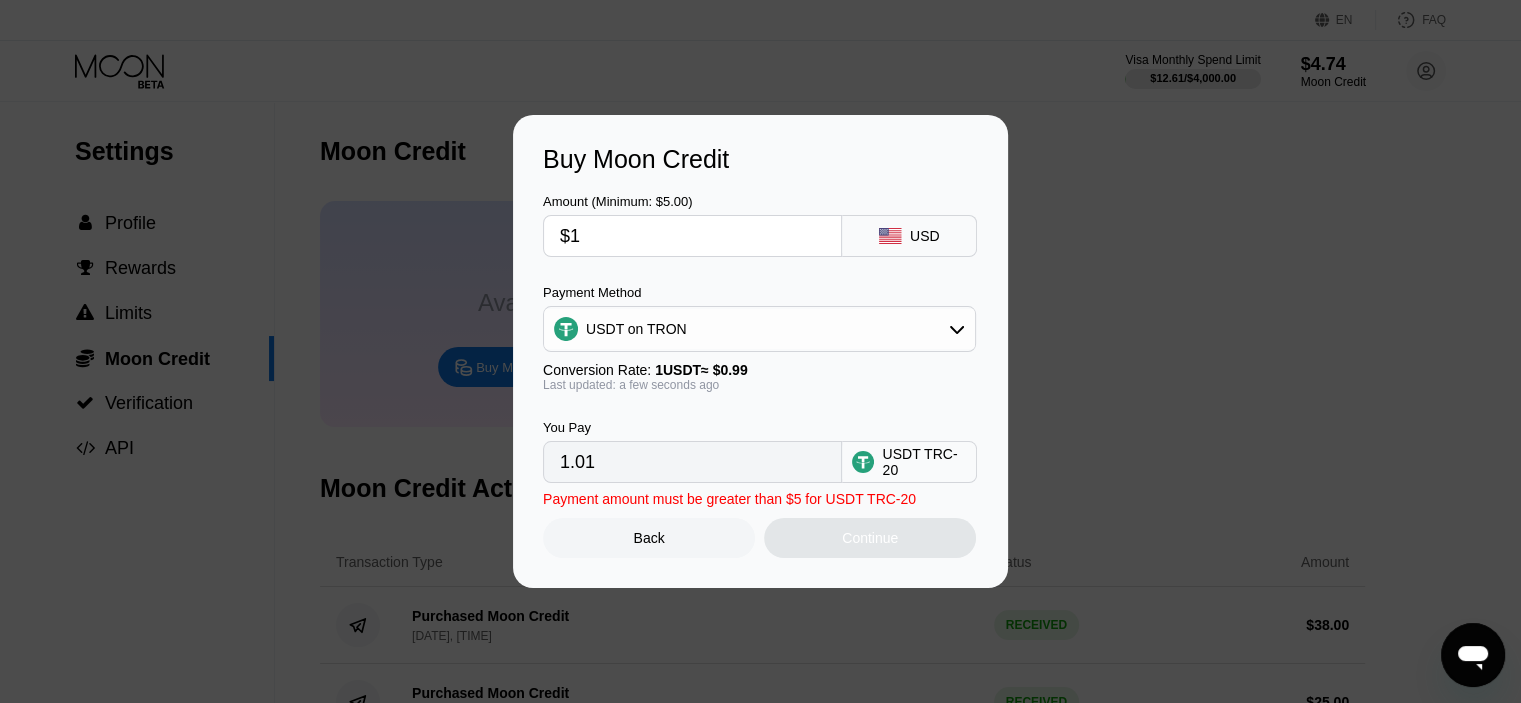 type on "$10" 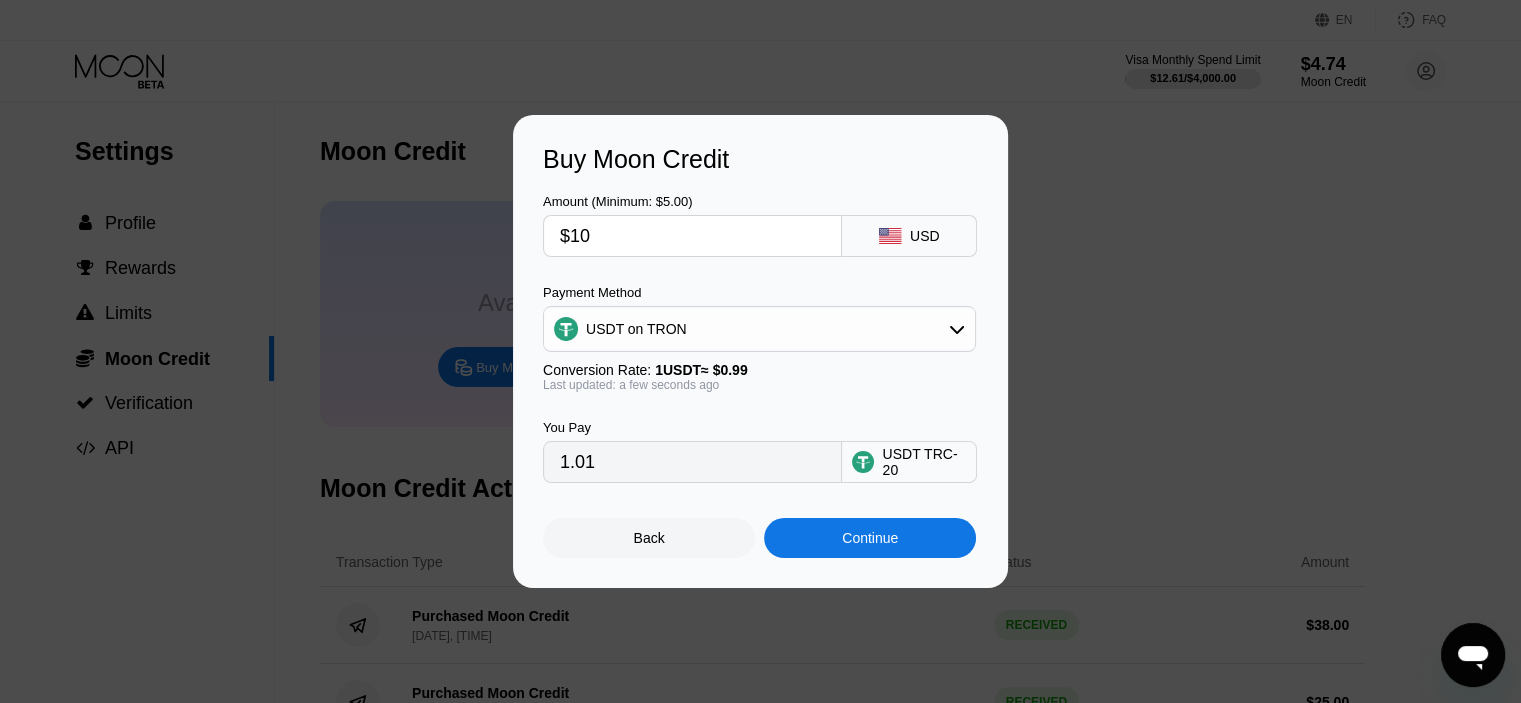 type on "10.10" 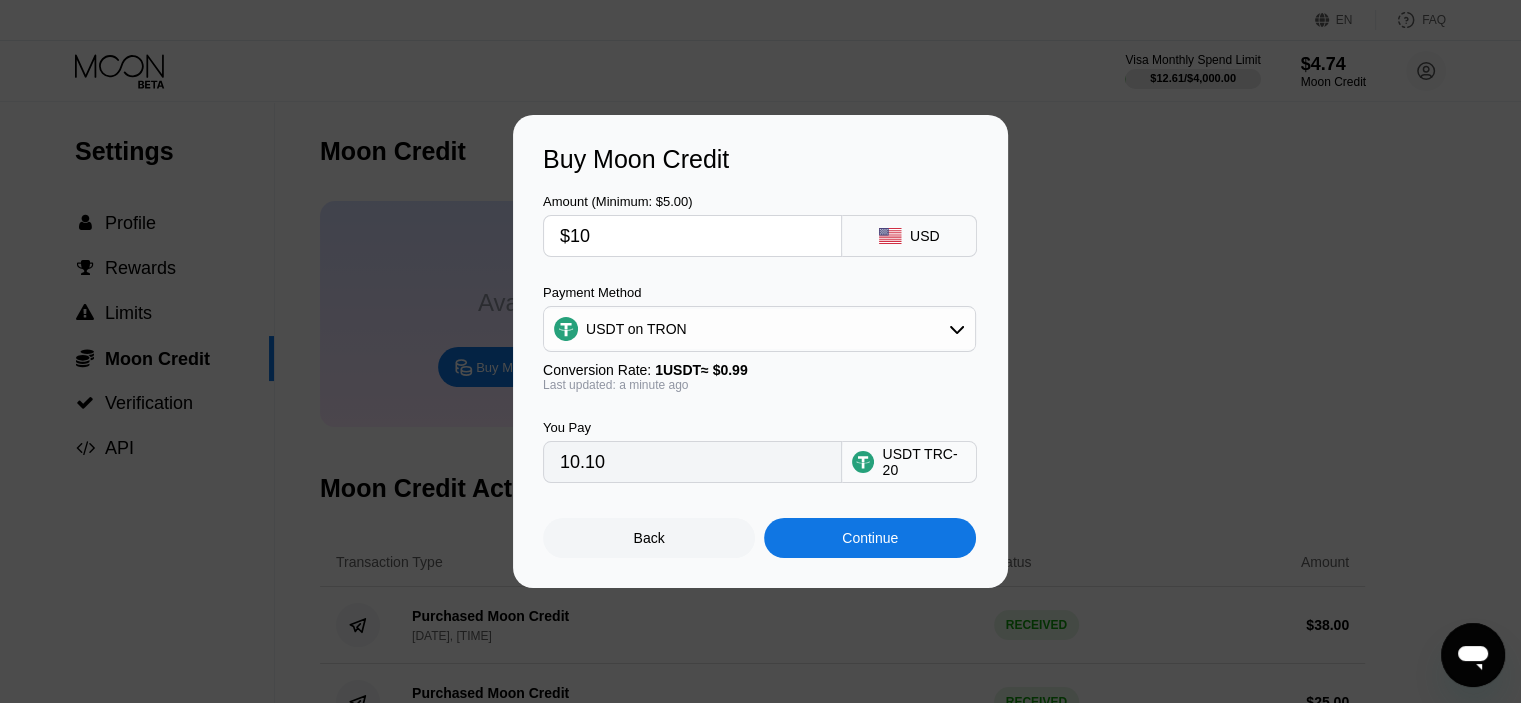 type on "$10" 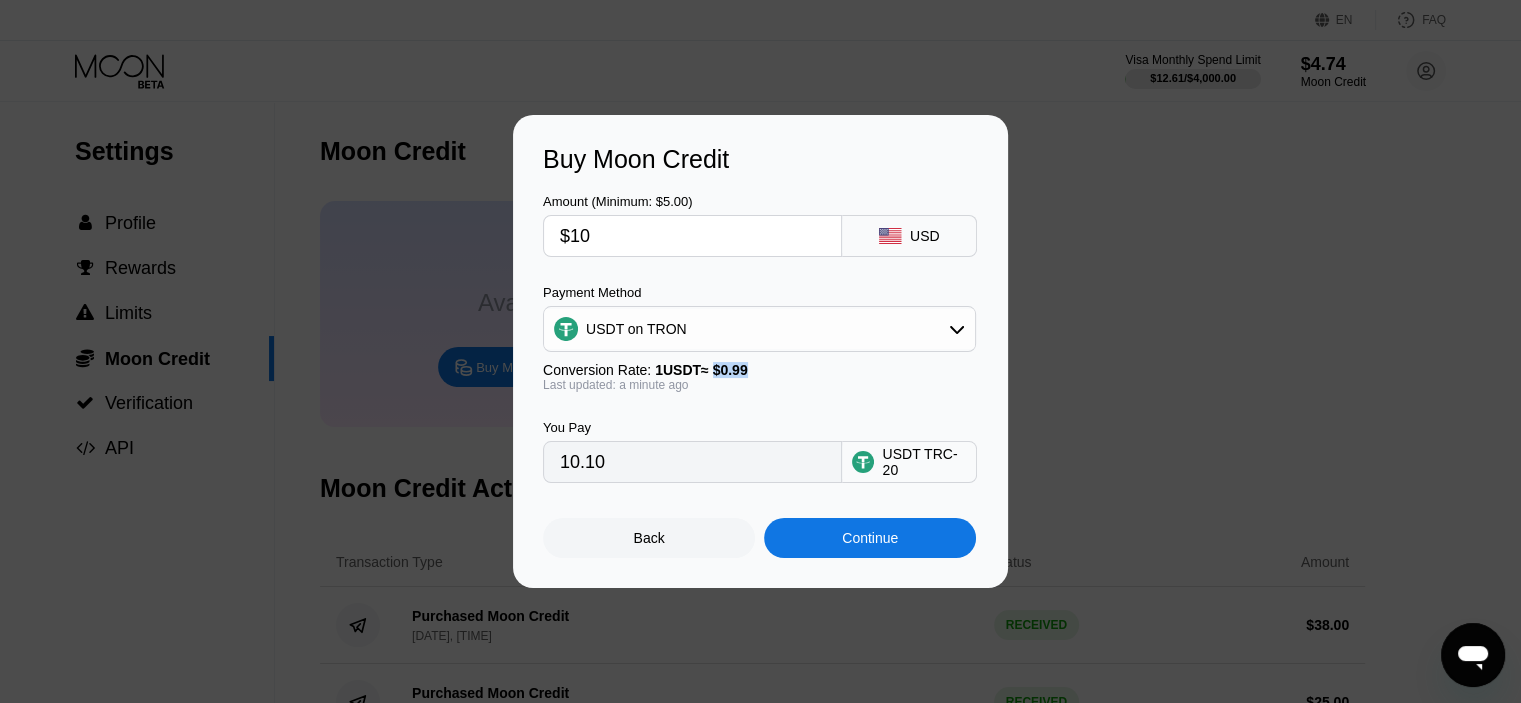 drag, startPoint x: 711, startPoint y: 373, endPoint x: 752, endPoint y: 371, distance: 41.04875 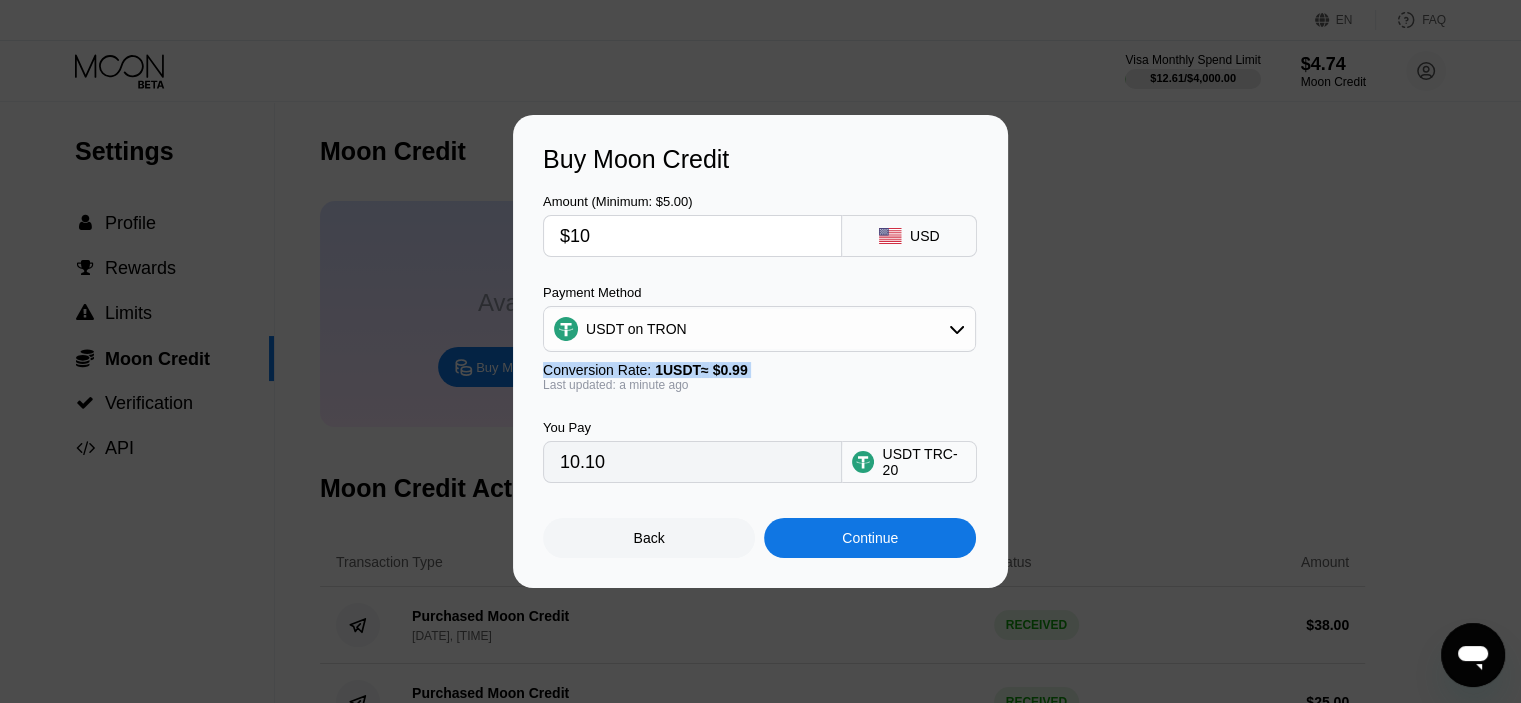 click on "1  USDT  ≈   $0.99" at bounding box center [701, 370] 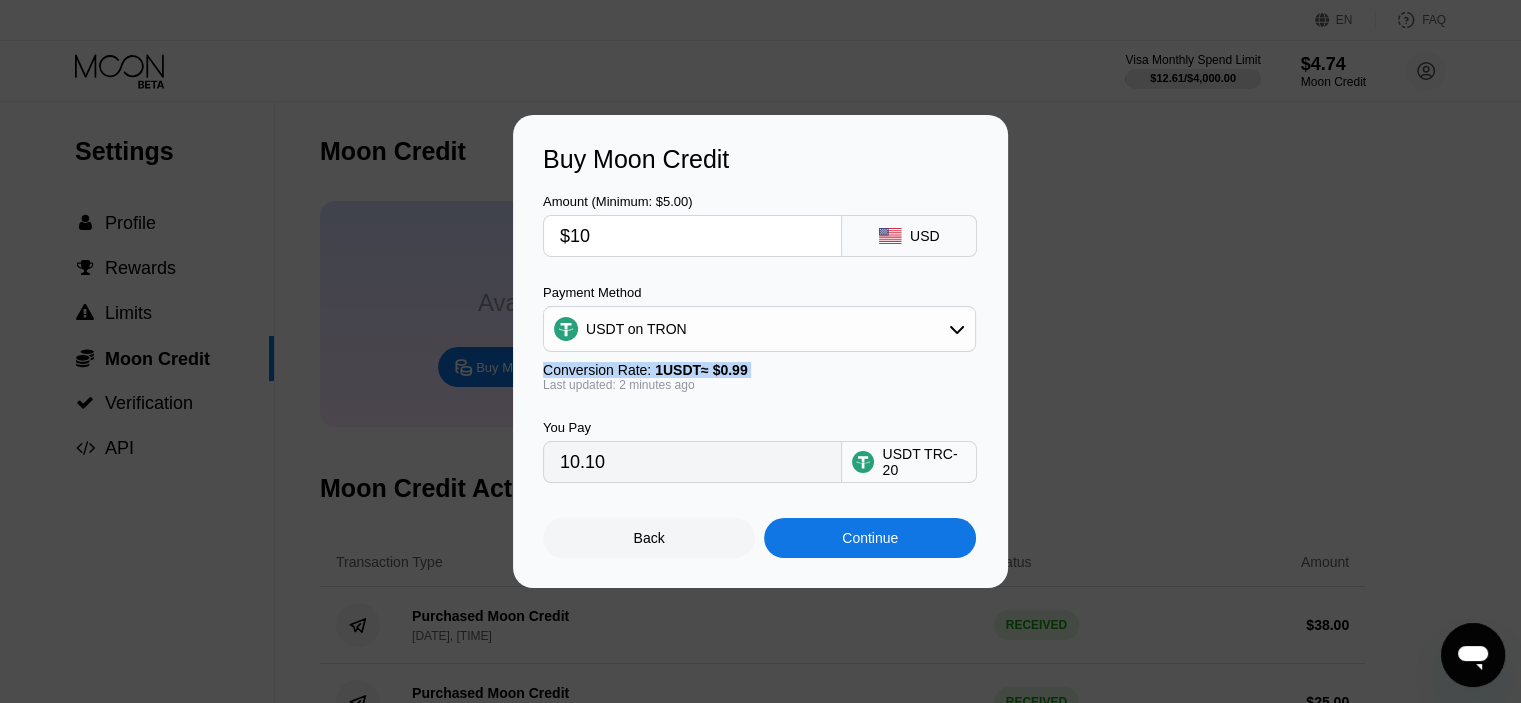 click on "Continue" at bounding box center [870, 538] 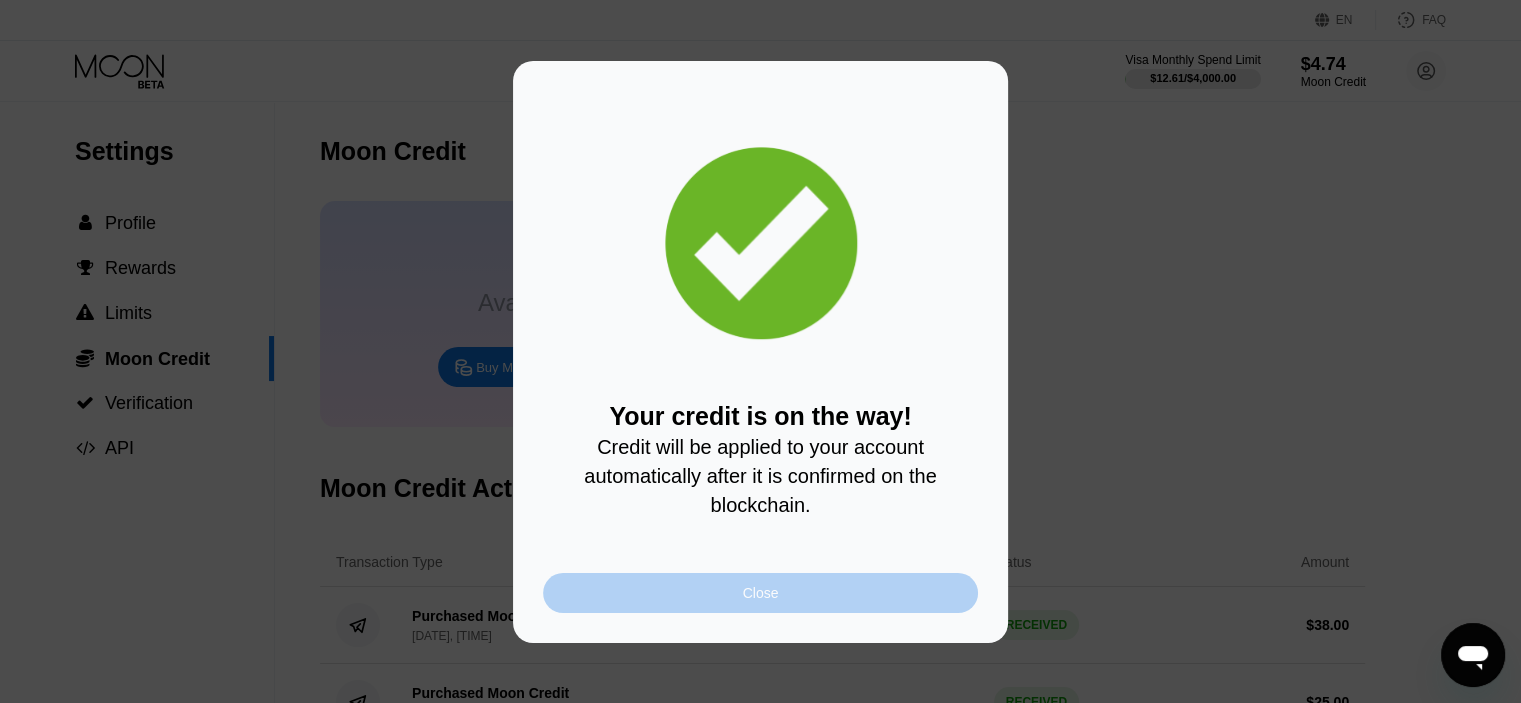 click on "Close" at bounding box center [760, 593] 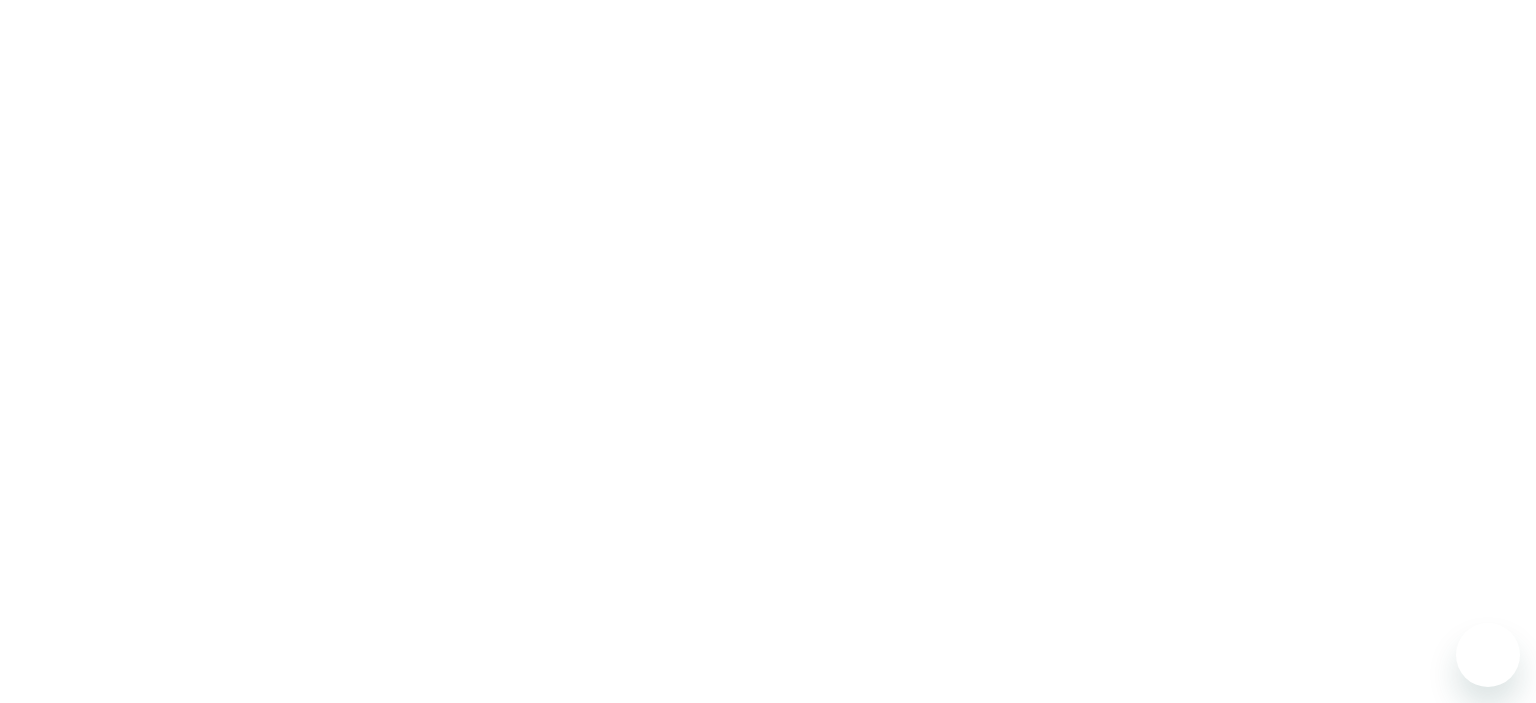 scroll, scrollTop: 0, scrollLeft: 0, axis: both 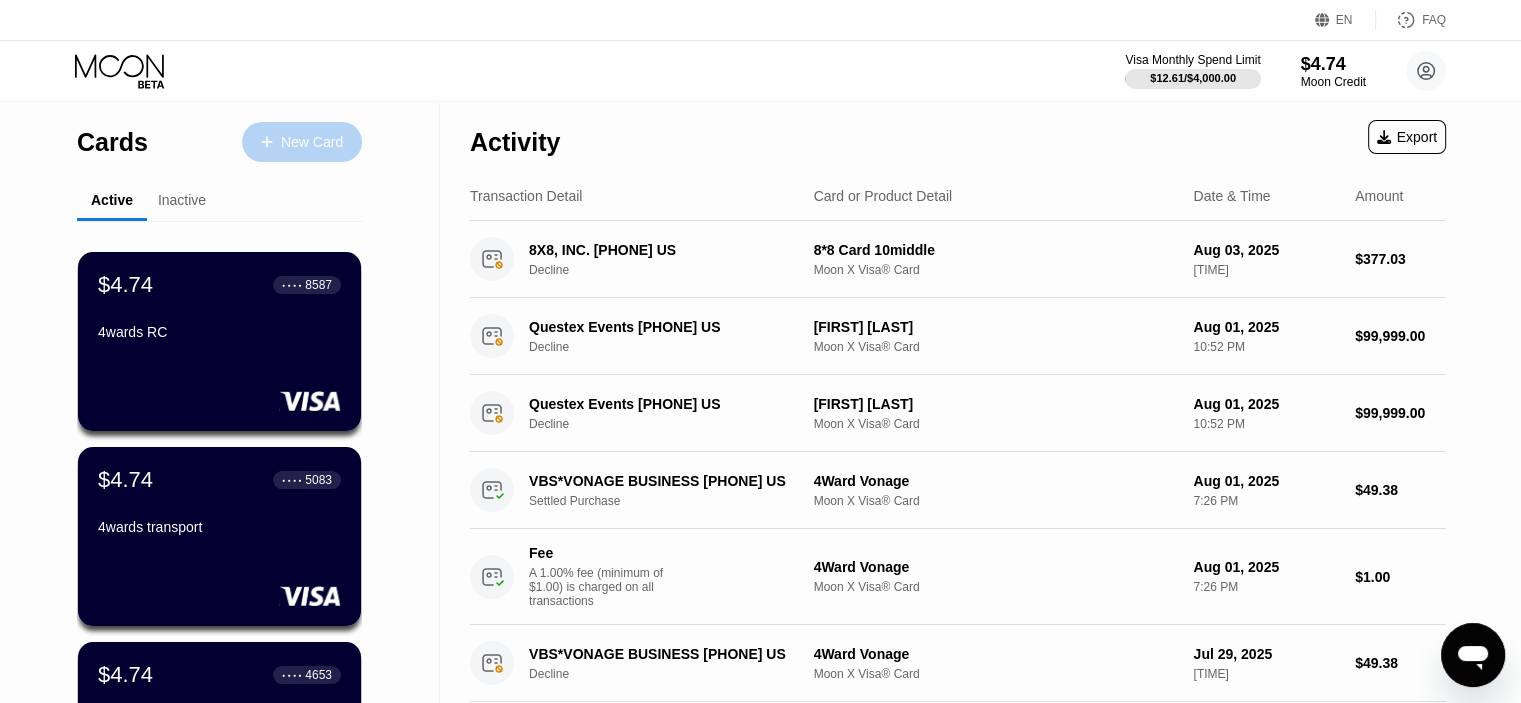 click 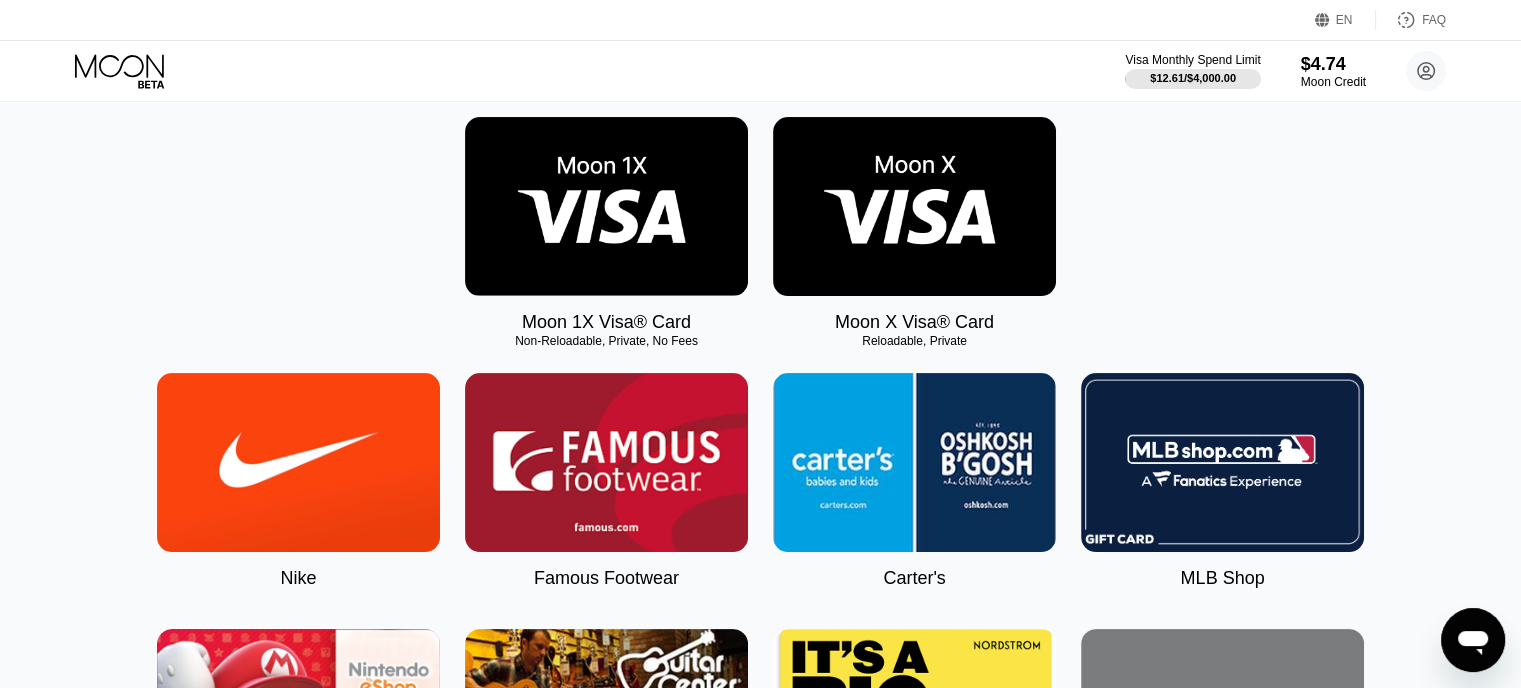 scroll, scrollTop: 197, scrollLeft: 0, axis: vertical 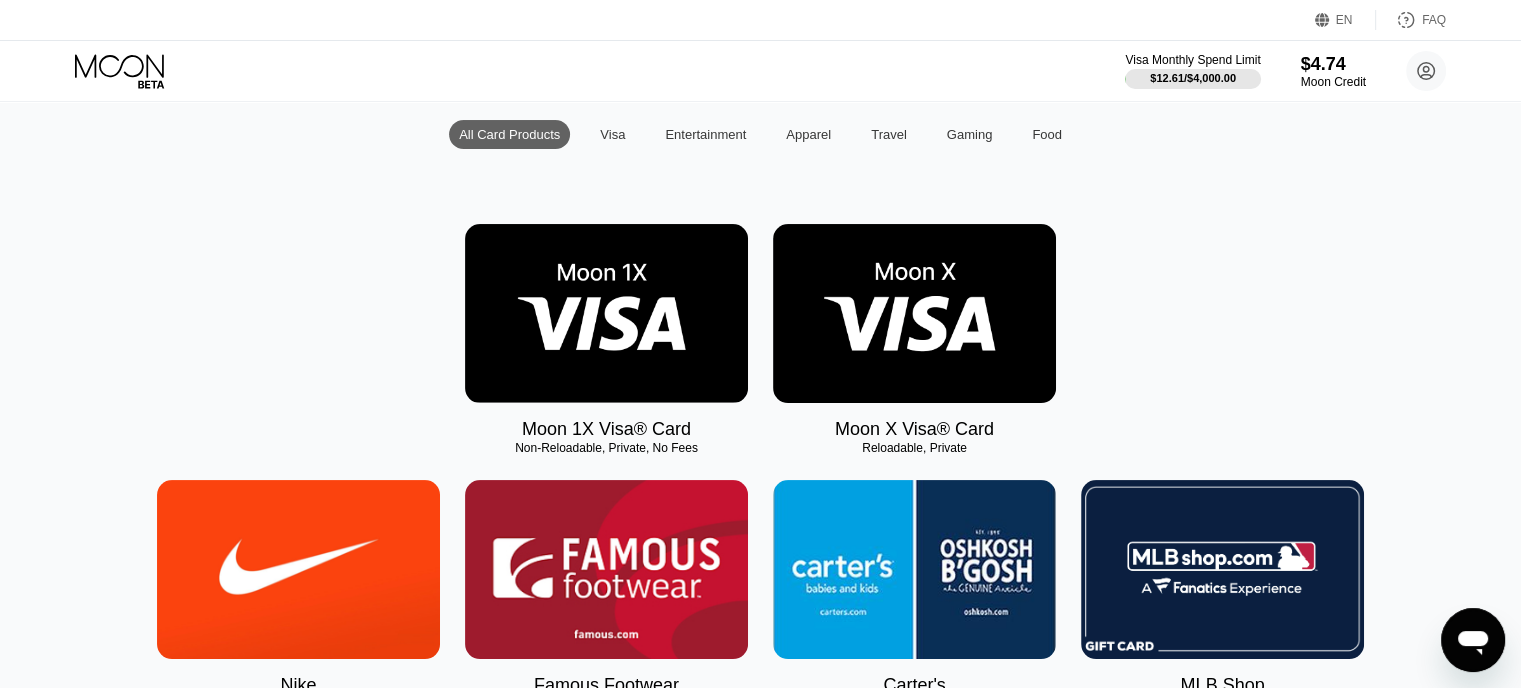click at bounding box center (914, 313) 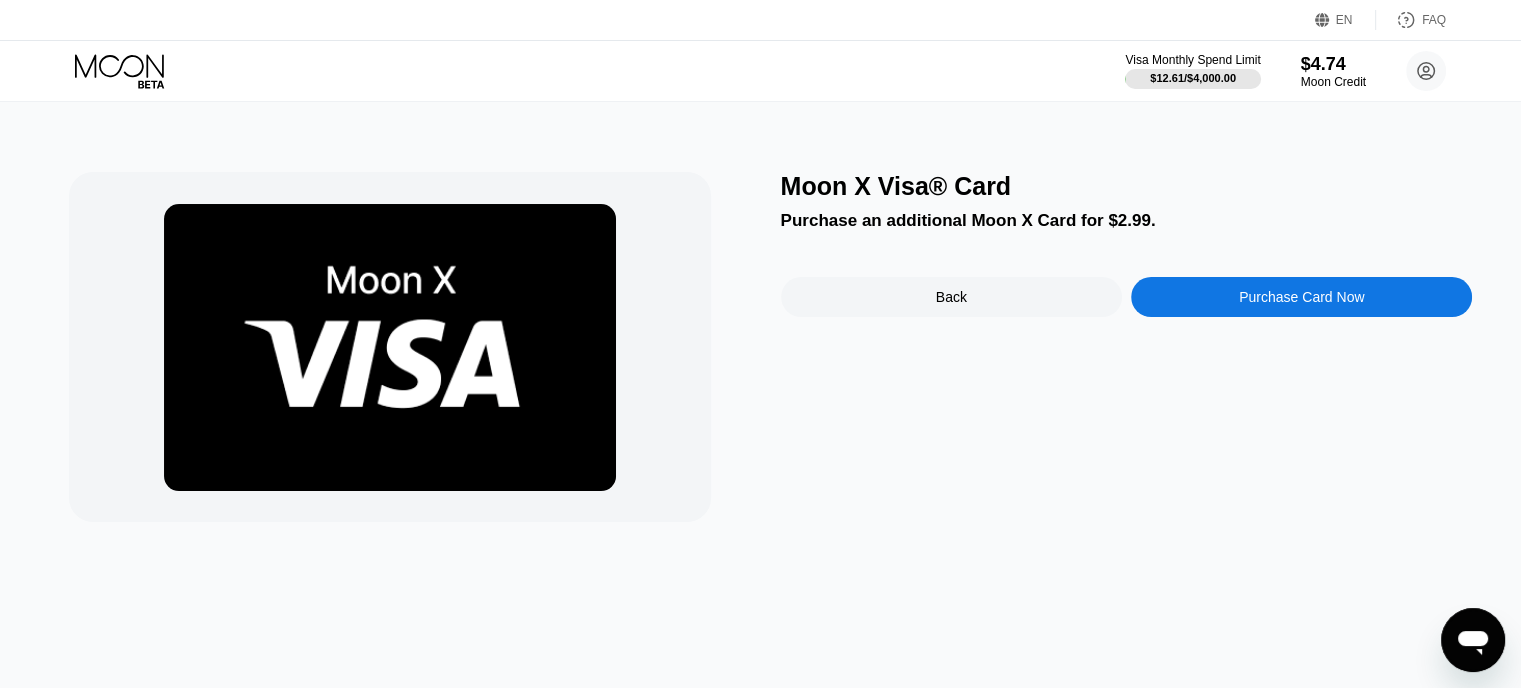 scroll, scrollTop: 0, scrollLeft: 0, axis: both 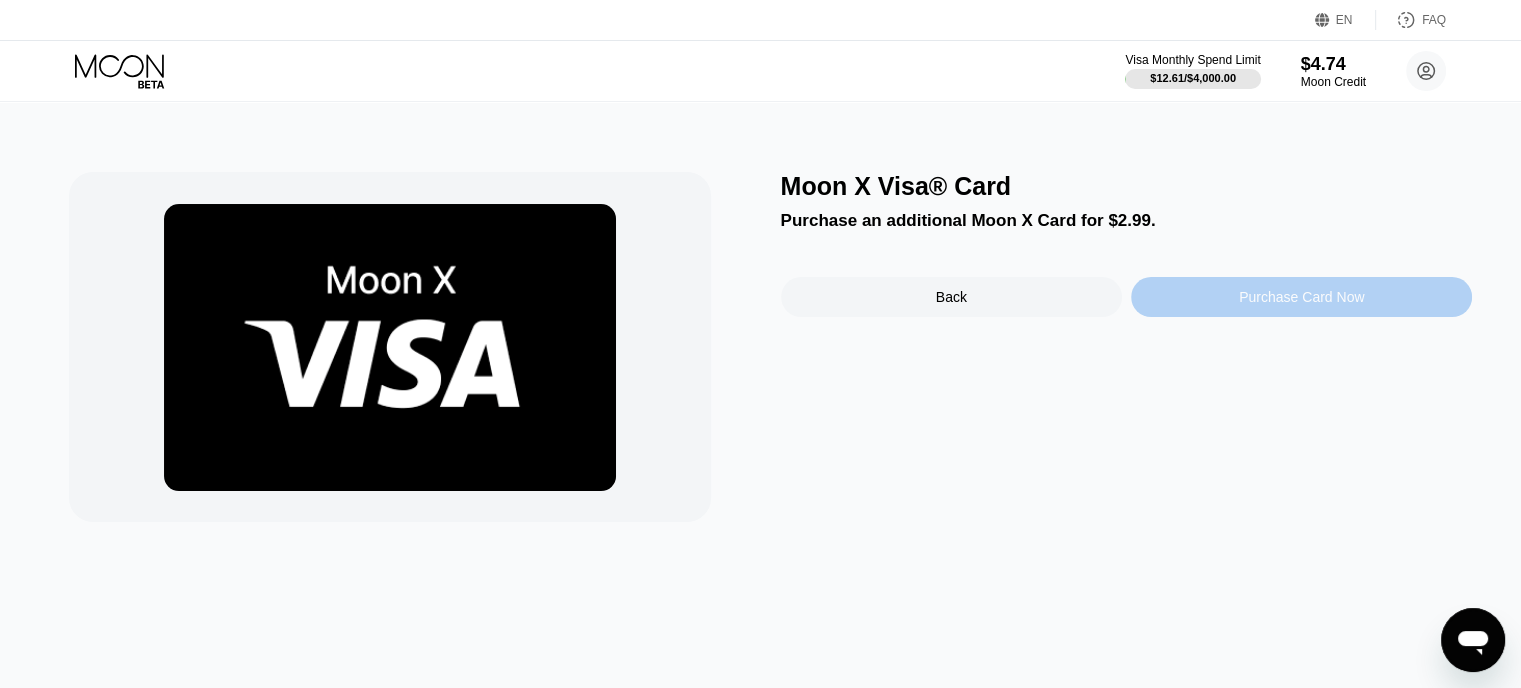 click on "Purchase Card Now" at bounding box center [1301, 297] 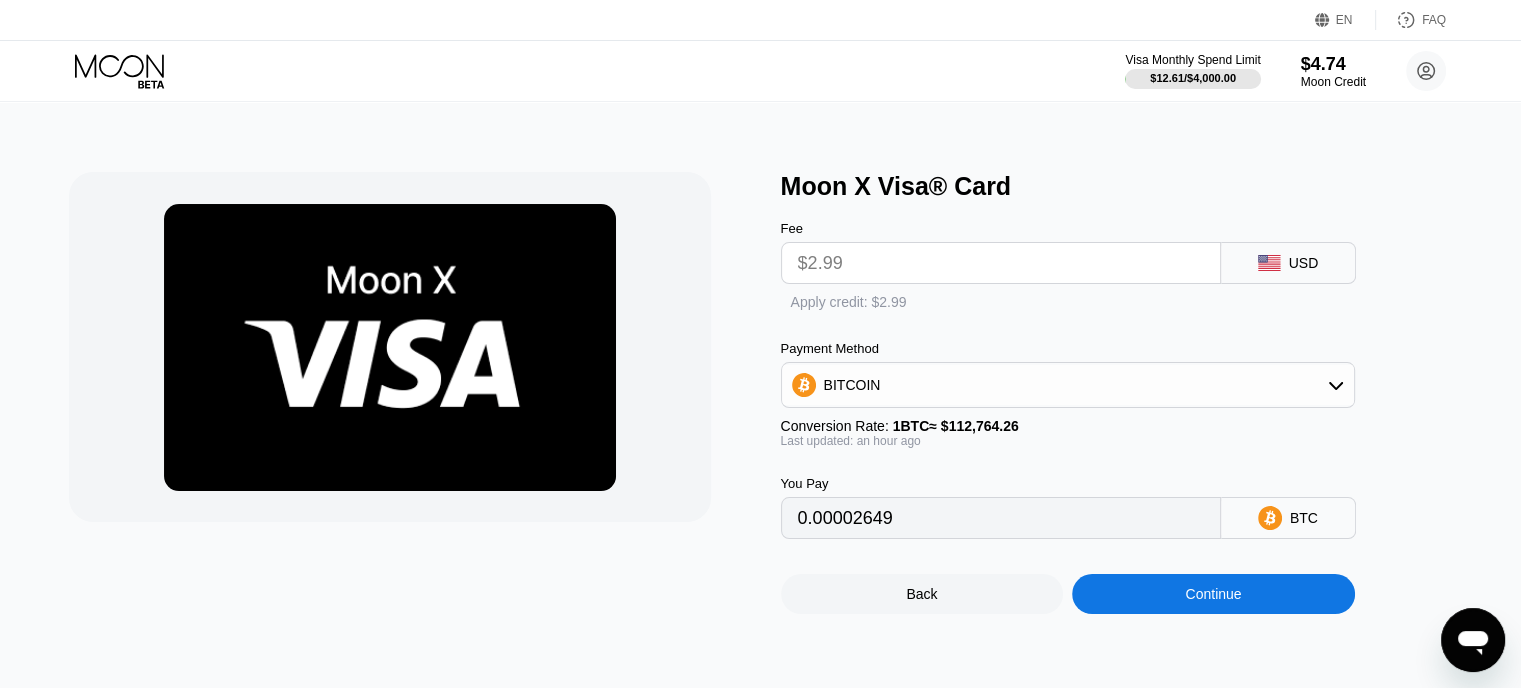 click on "$2.99" at bounding box center [1001, 263] 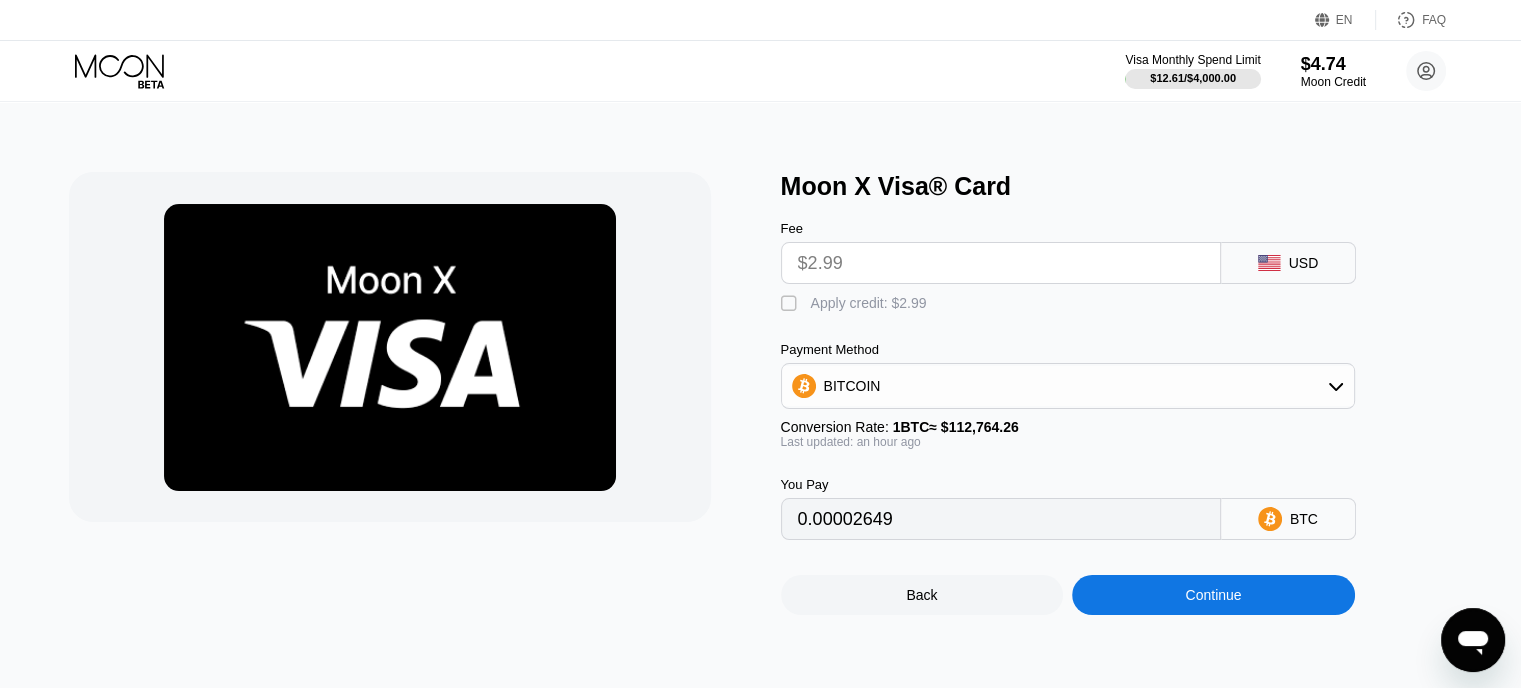 click on "$2.99" at bounding box center [1001, 263] 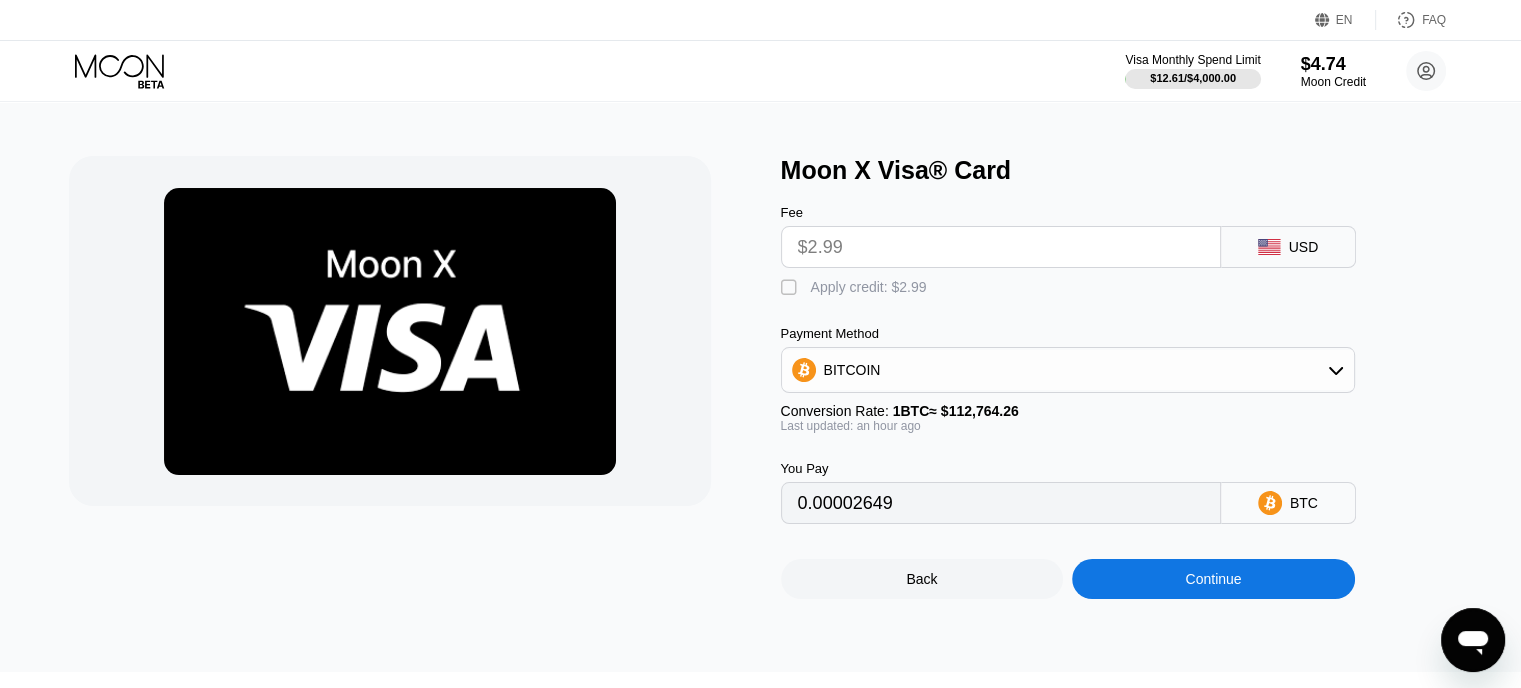 click at bounding box center (415, 377) 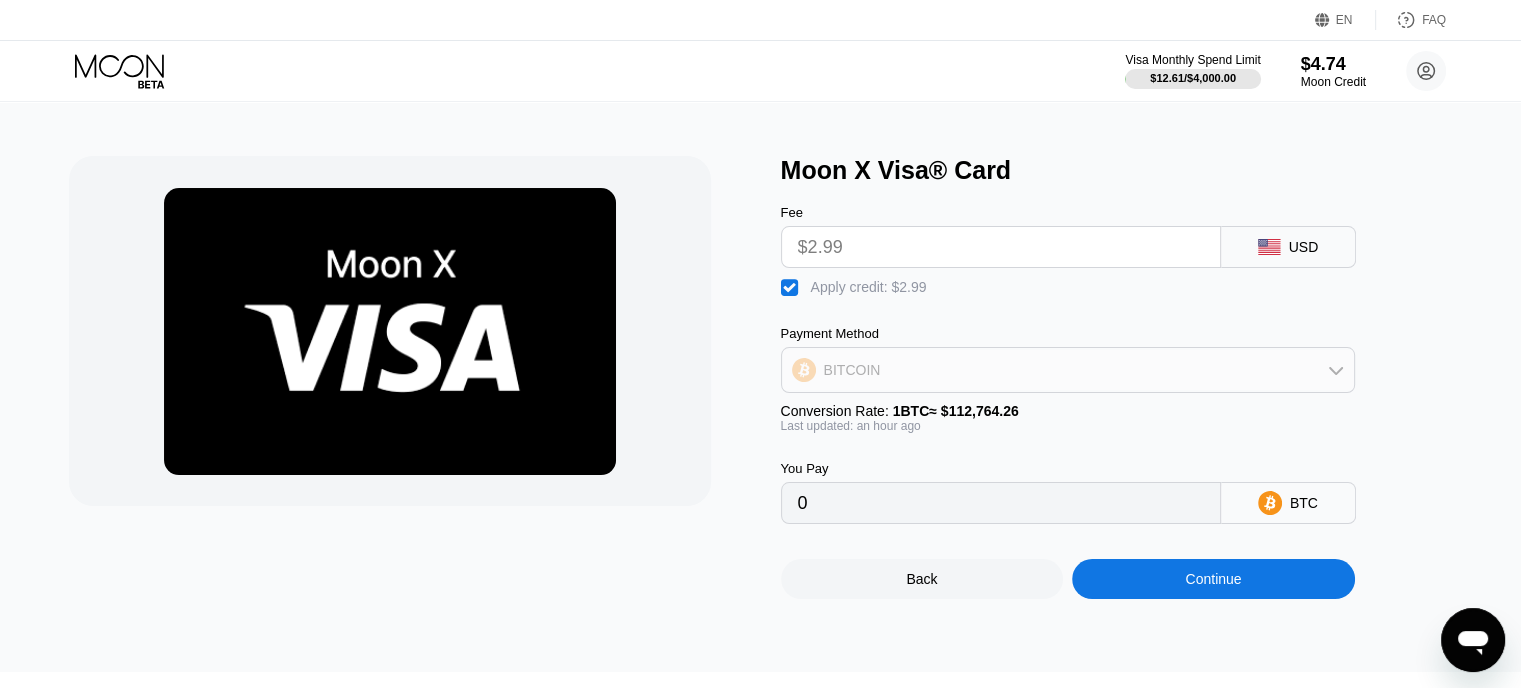 click on "BITCOIN" at bounding box center [1068, 370] 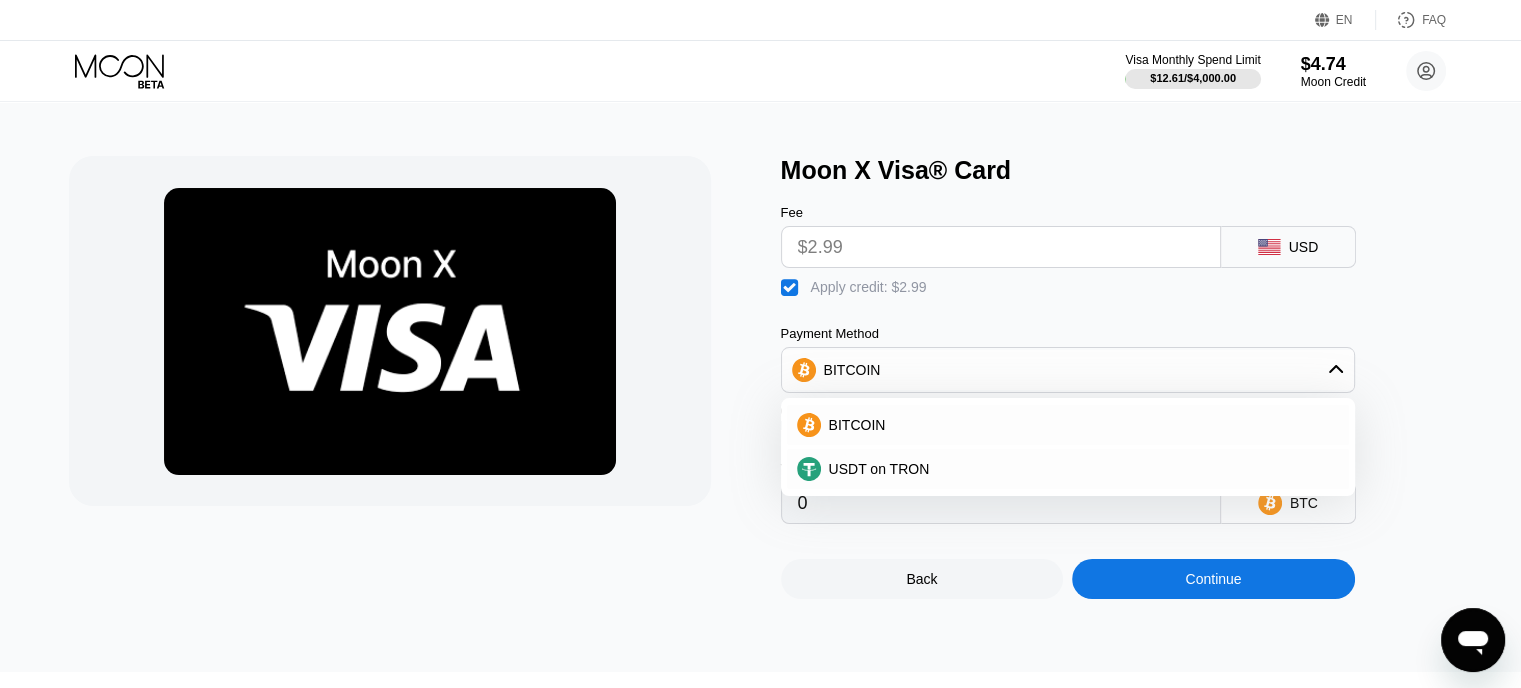click on "Moon X Visa® Card Fee $2.99 USD  Apply credit: $2.99 Payment Method BITCOIN BITCOIN USDT on TRON Conversion Rate:   1  BTC  ≈   $112,764.26 Last updated:   an hour ago You Pay 0 BTC Back Continue" at bounding box center [761, 379] 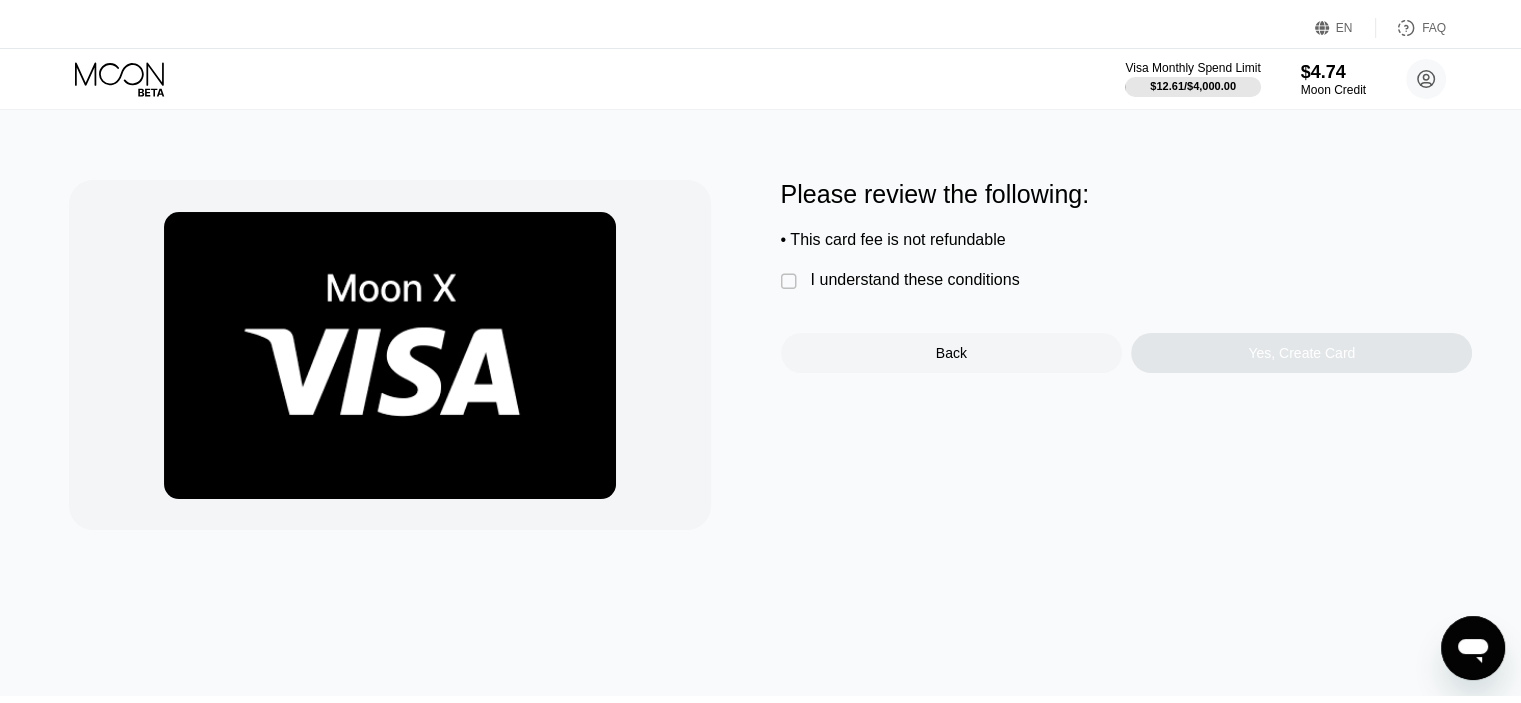 scroll, scrollTop: 0, scrollLeft: 0, axis: both 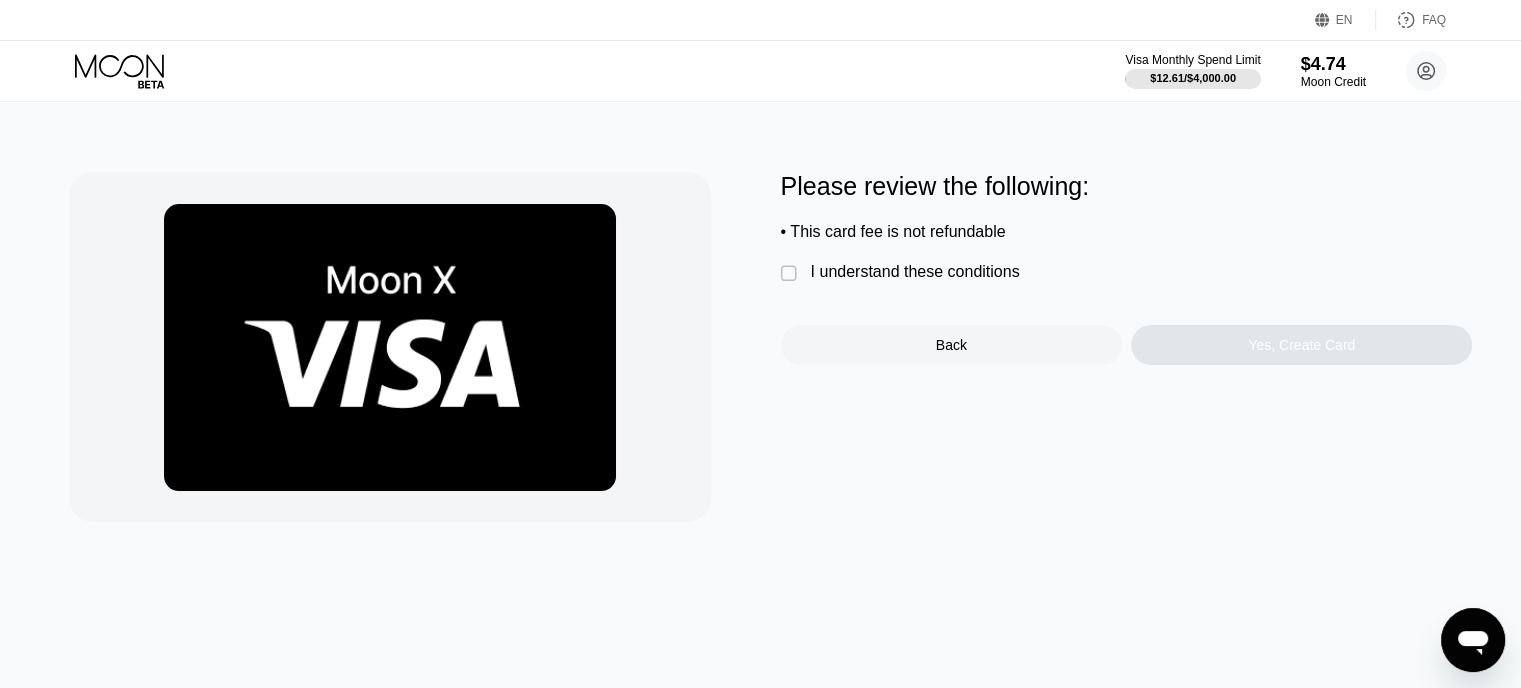 click on "" at bounding box center (791, 274) 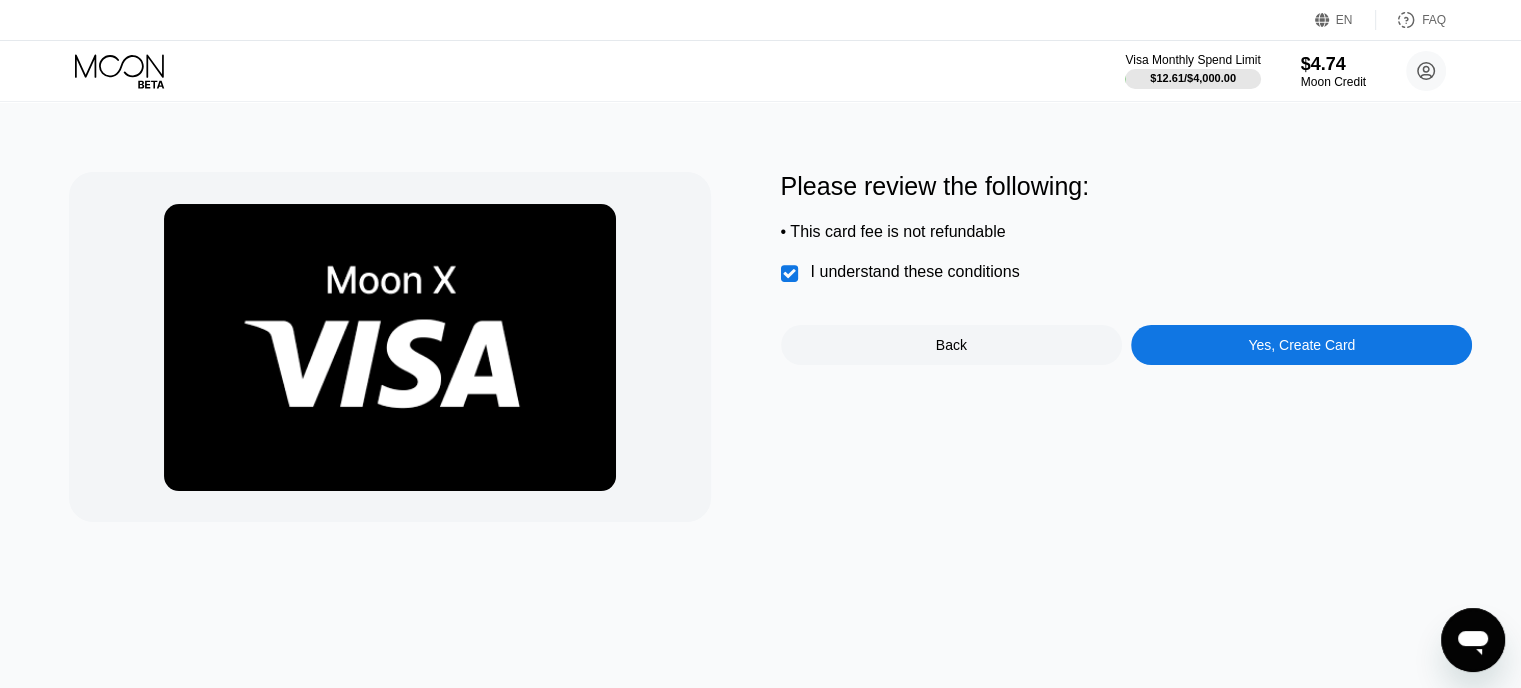 click on "Yes, Create Card" at bounding box center (1301, 345) 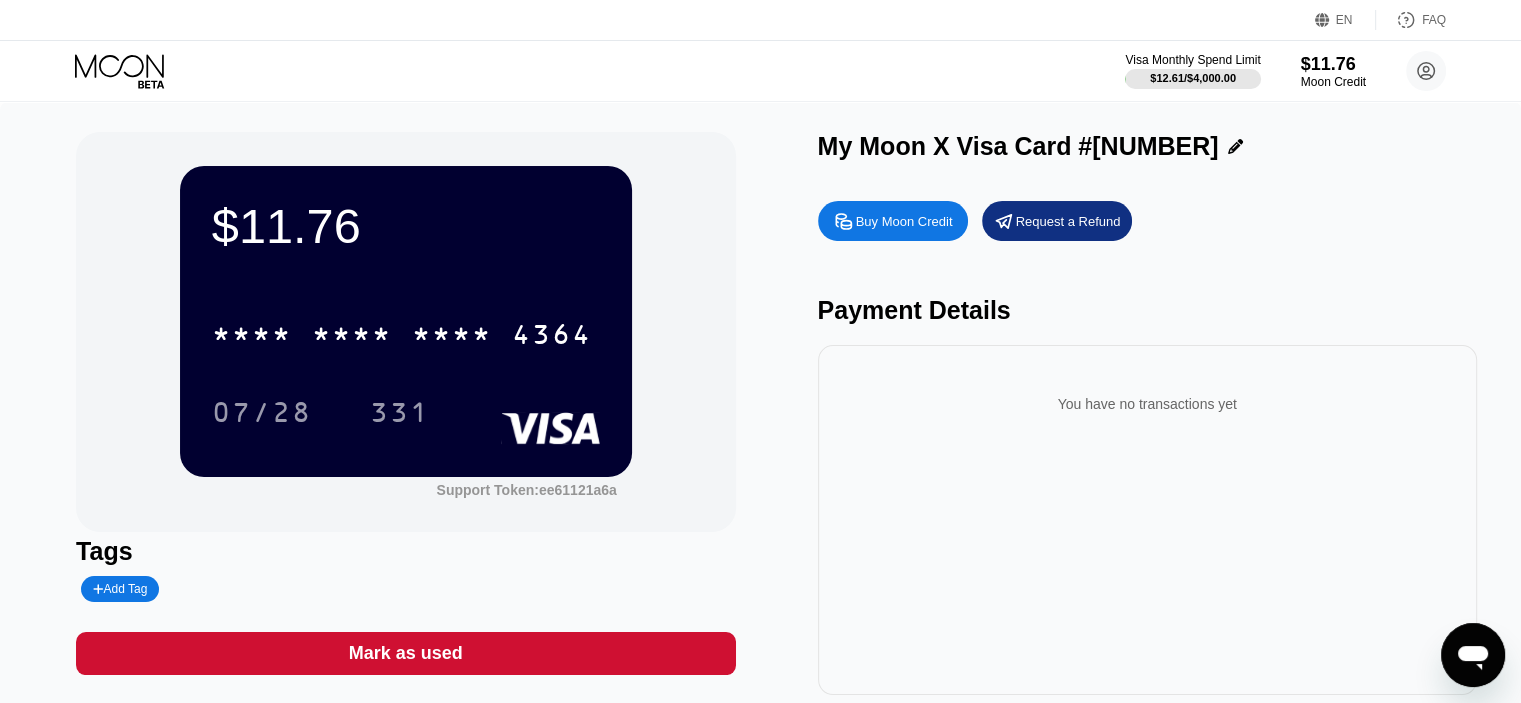 click 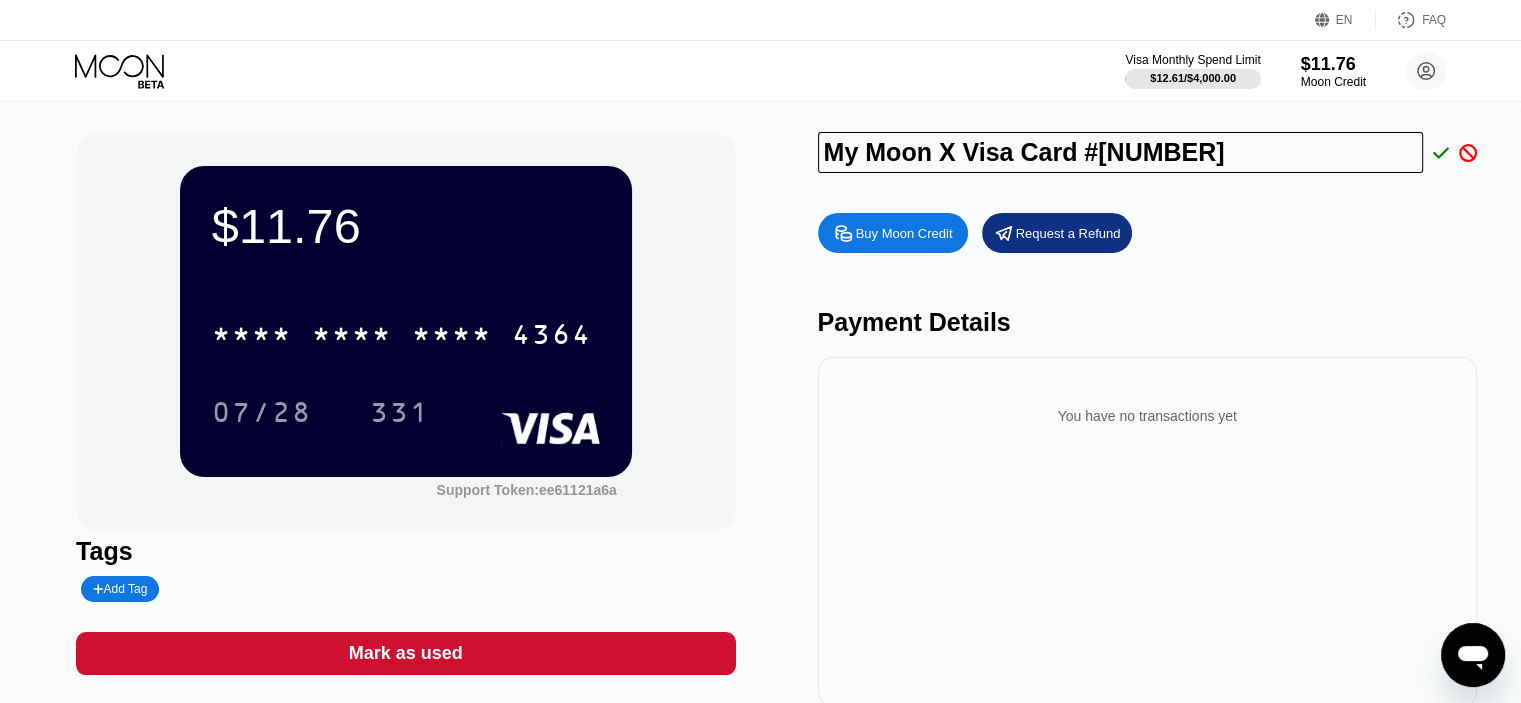 click on "My Moon X Visa Card #16" at bounding box center [1121, 152] 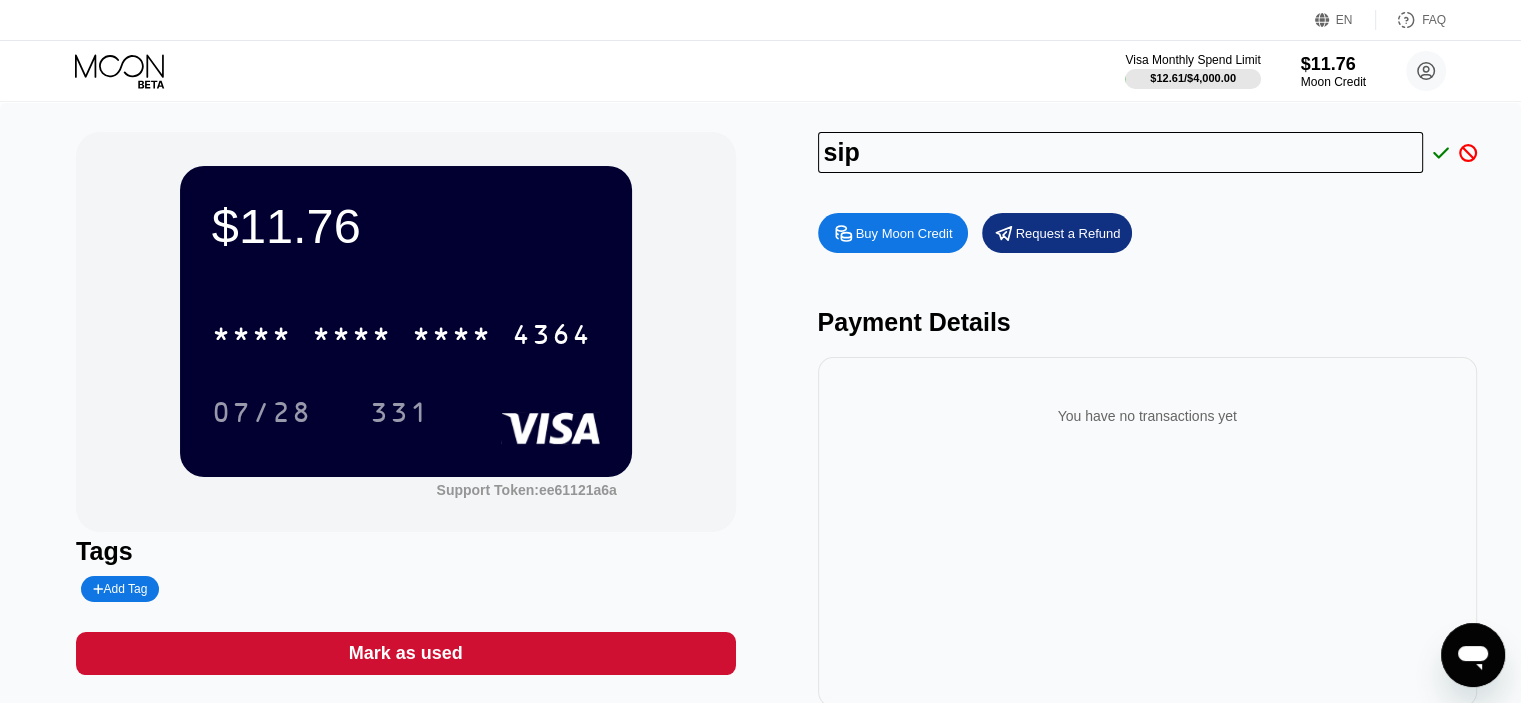 type on "sip" 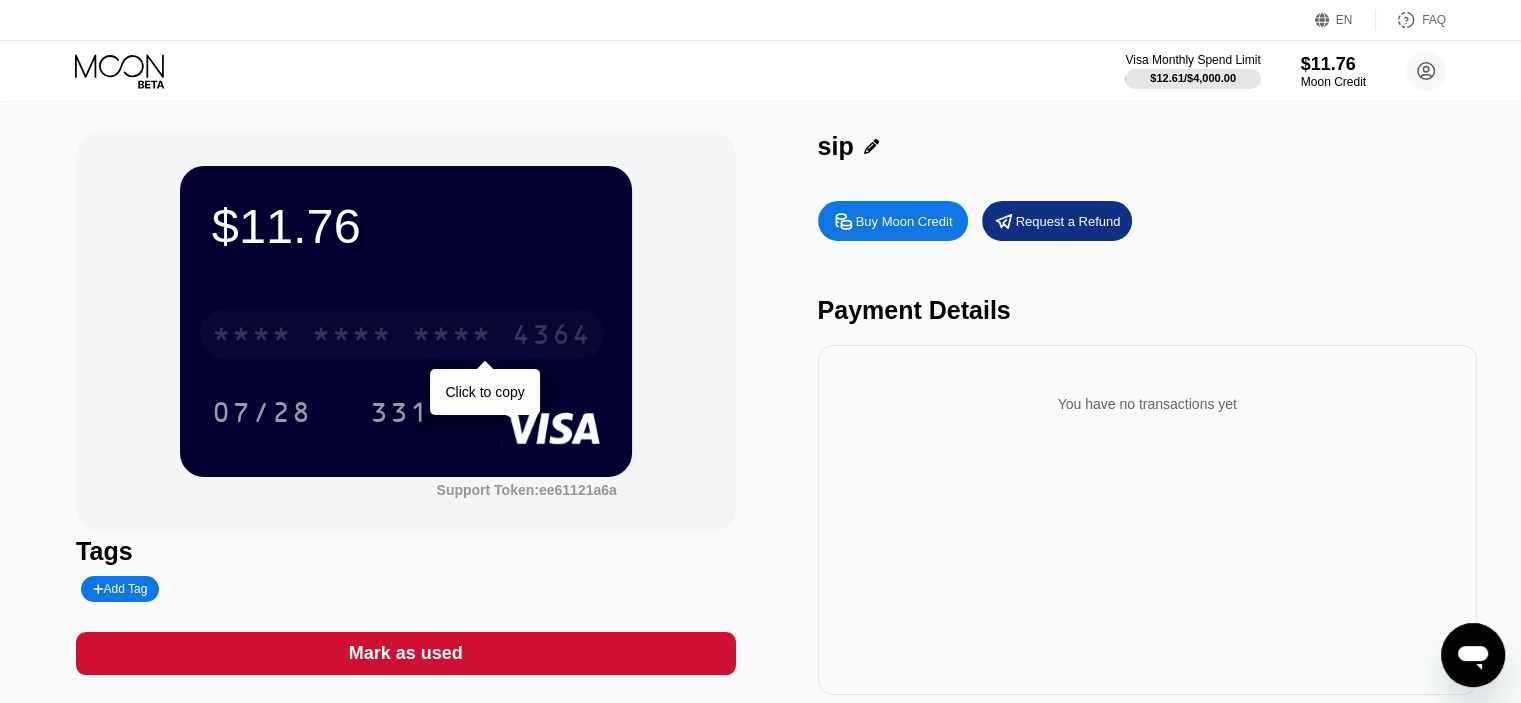 click on "* * * *" at bounding box center [452, 337] 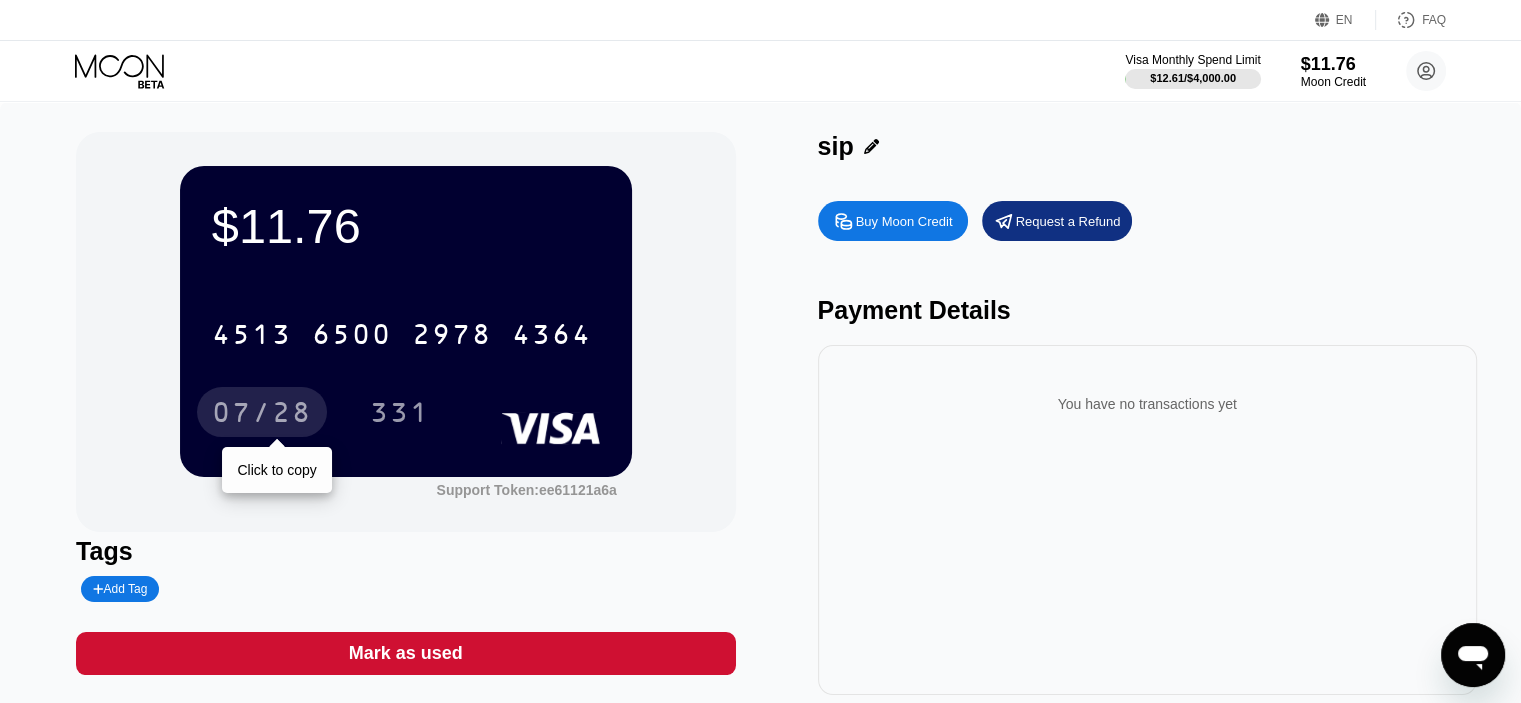 click on "07/28" at bounding box center (262, 412) 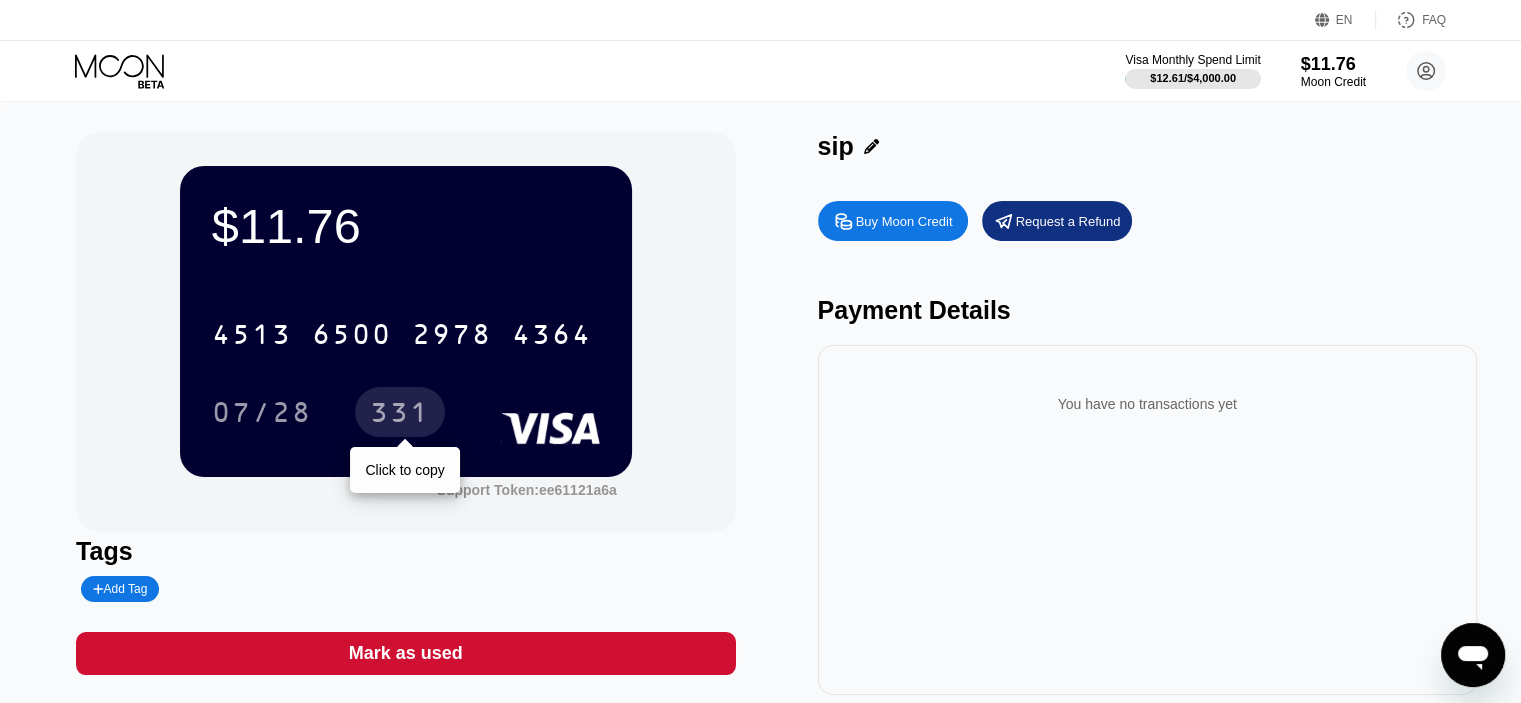 click on "331" at bounding box center (400, 412) 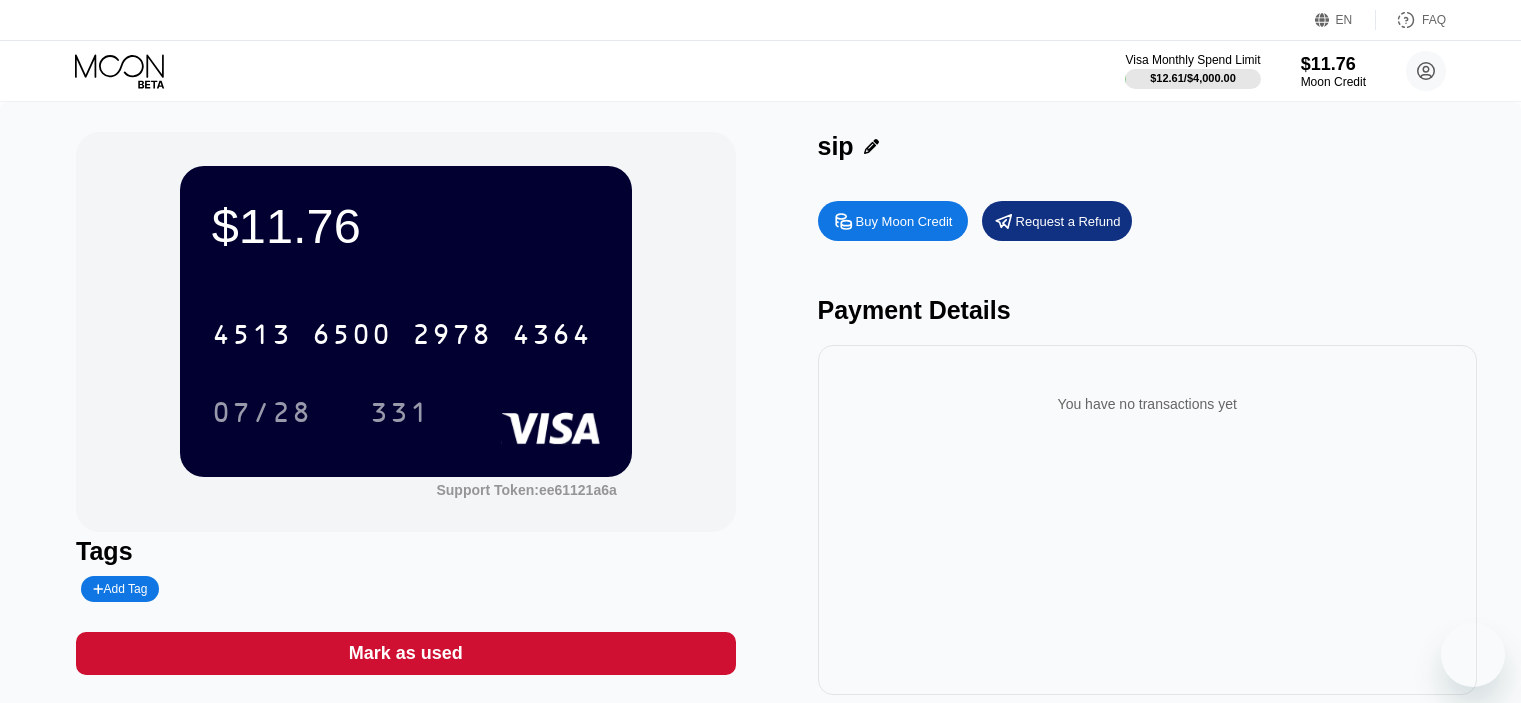 scroll, scrollTop: 0, scrollLeft: 0, axis: both 